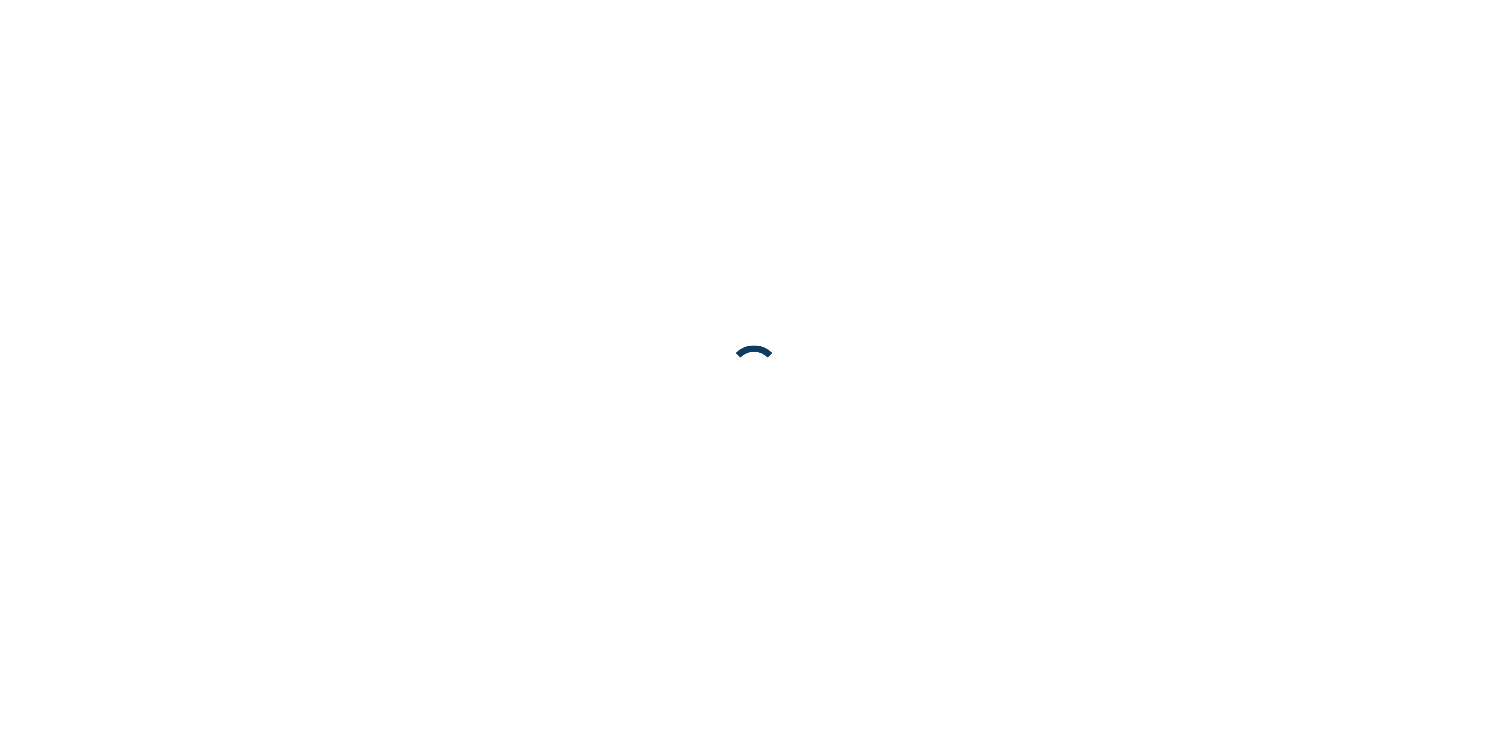 scroll, scrollTop: 0, scrollLeft: 0, axis: both 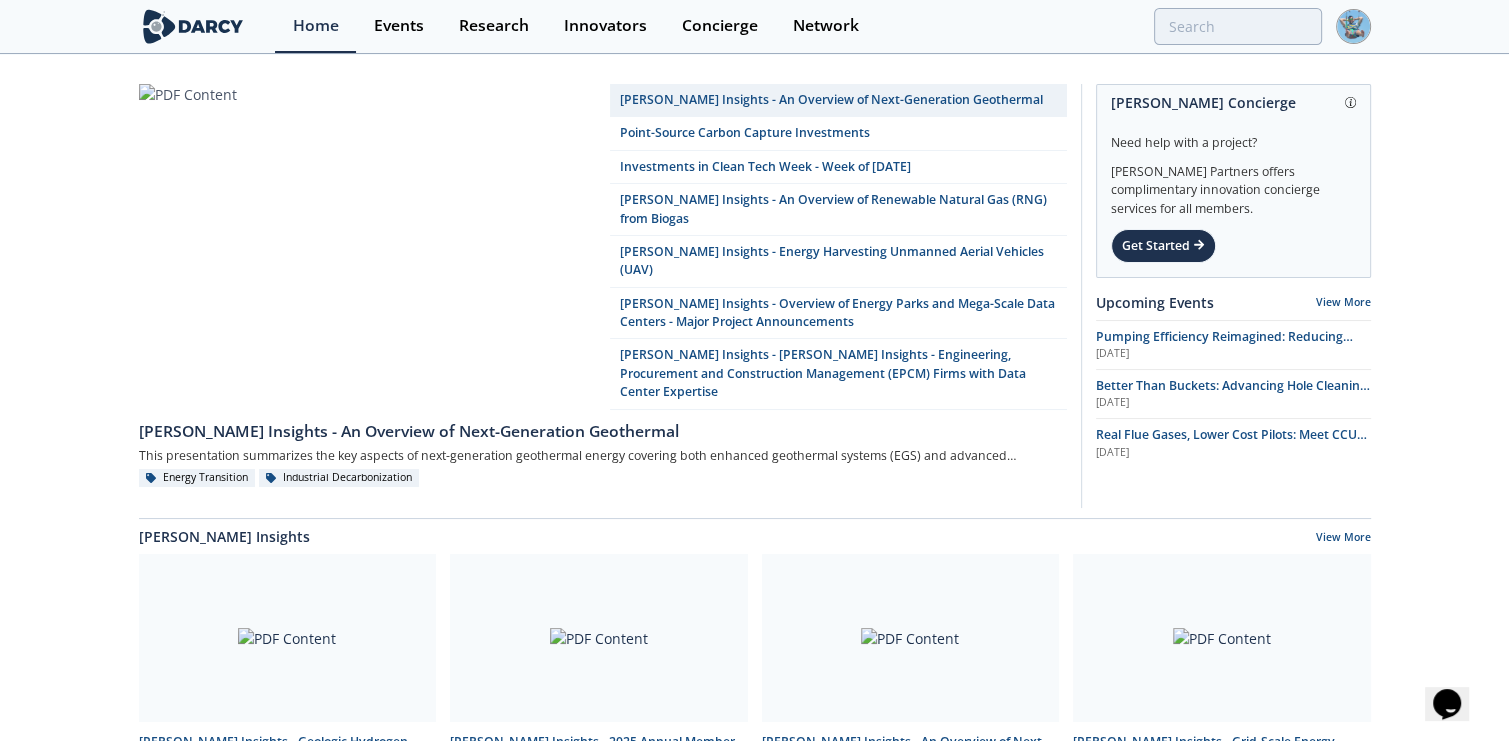 click on "Darcy Insights - An Overview of Next-Generation Geothermal
Point-Source Carbon Capture Investments
Investments in Clean Tech Week - Week of 2025/07/14
Darcy Insights - An Overview of Renewable Natural Gas (RNG) from Biogas
Darcy Insights - Energy Harvesting Unmanned Aerial Vehicles (UAV)
Darcy Insights - Overview of Energy Parks and Mega-Scale Data Centers - Major Project Announcements
Darcy Insights - Darcy Insights - Engineering, Procurement and Construction Management (EPCM) Firms with Data Center Expertise" at bounding box center (754, 921) 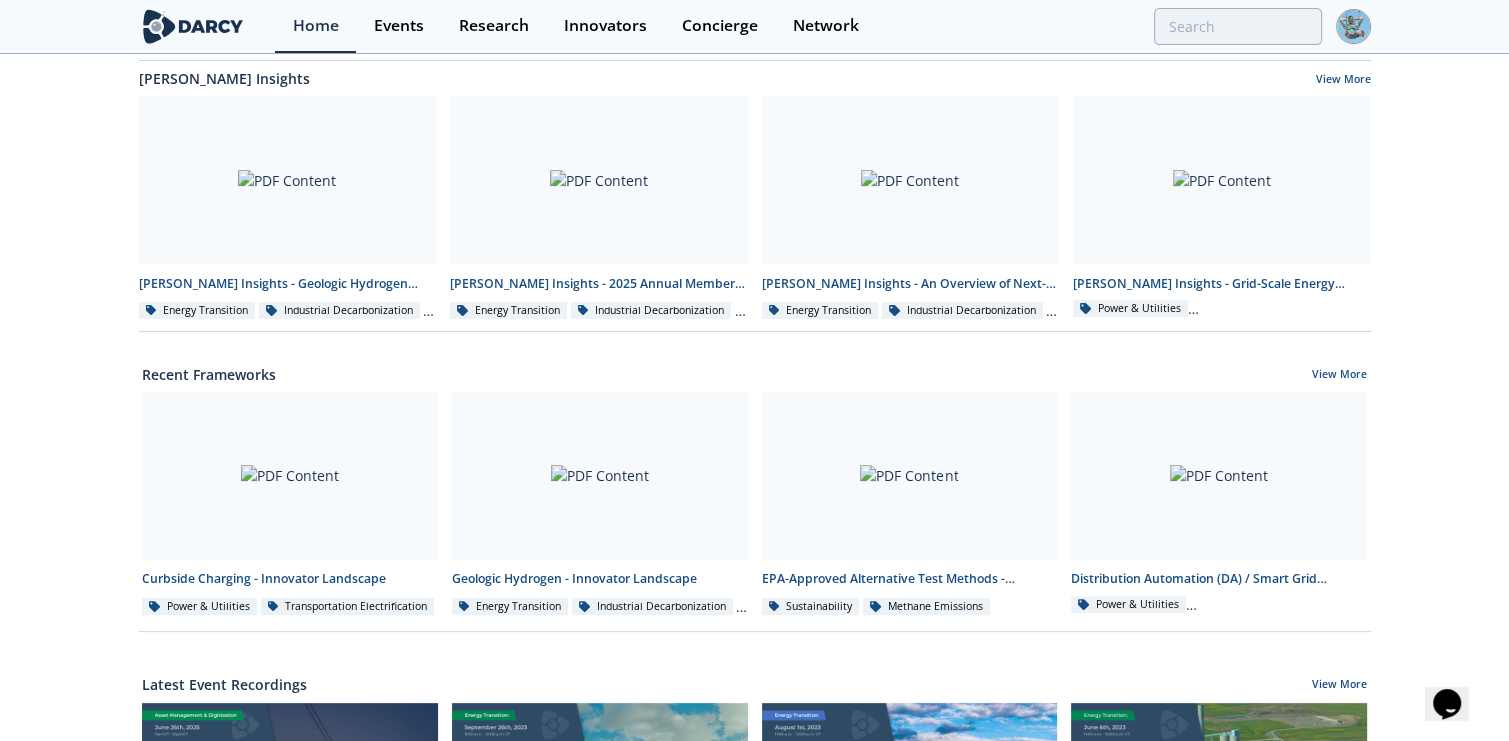 scroll, scrollTop: 457, scrollLeft: 0, axis: vertical 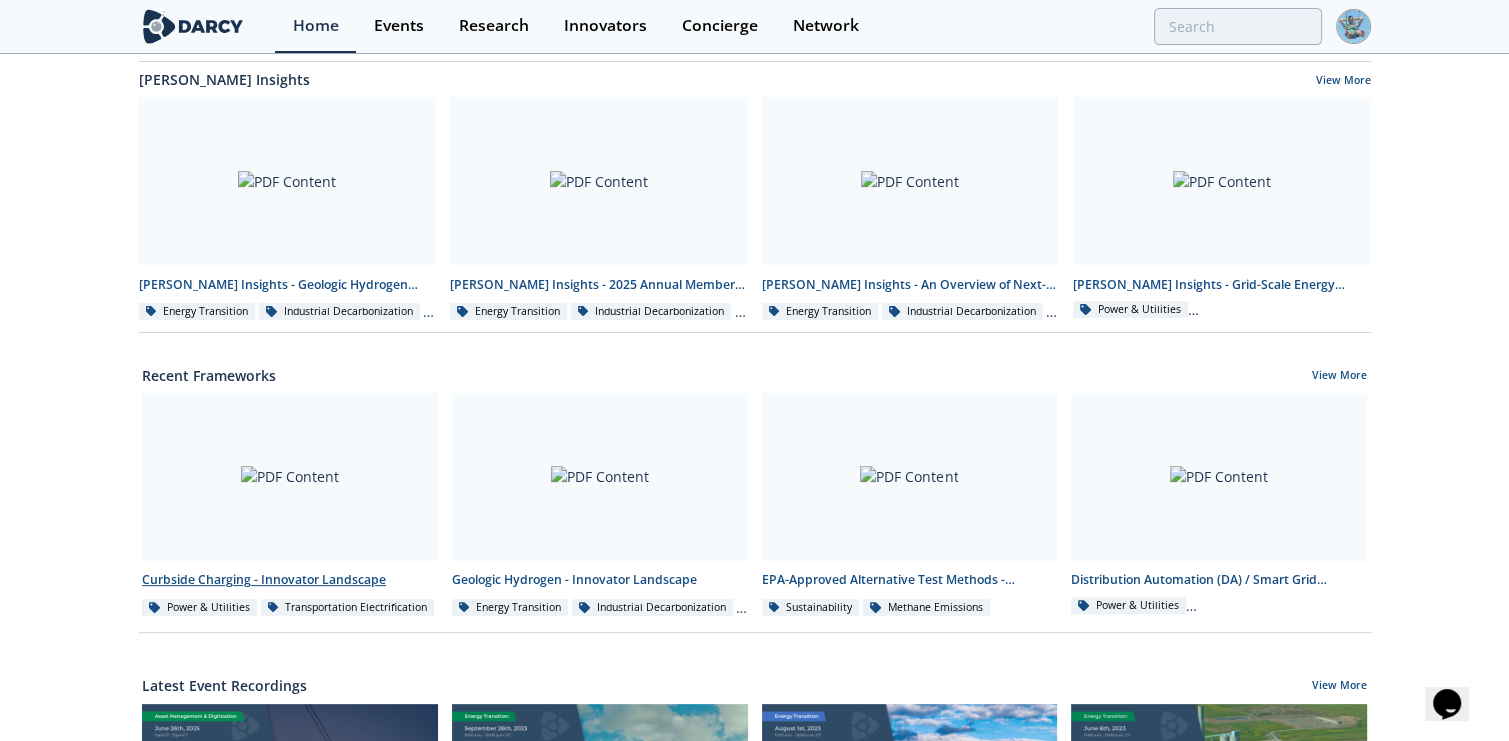 click at bounding box center (290, 477) 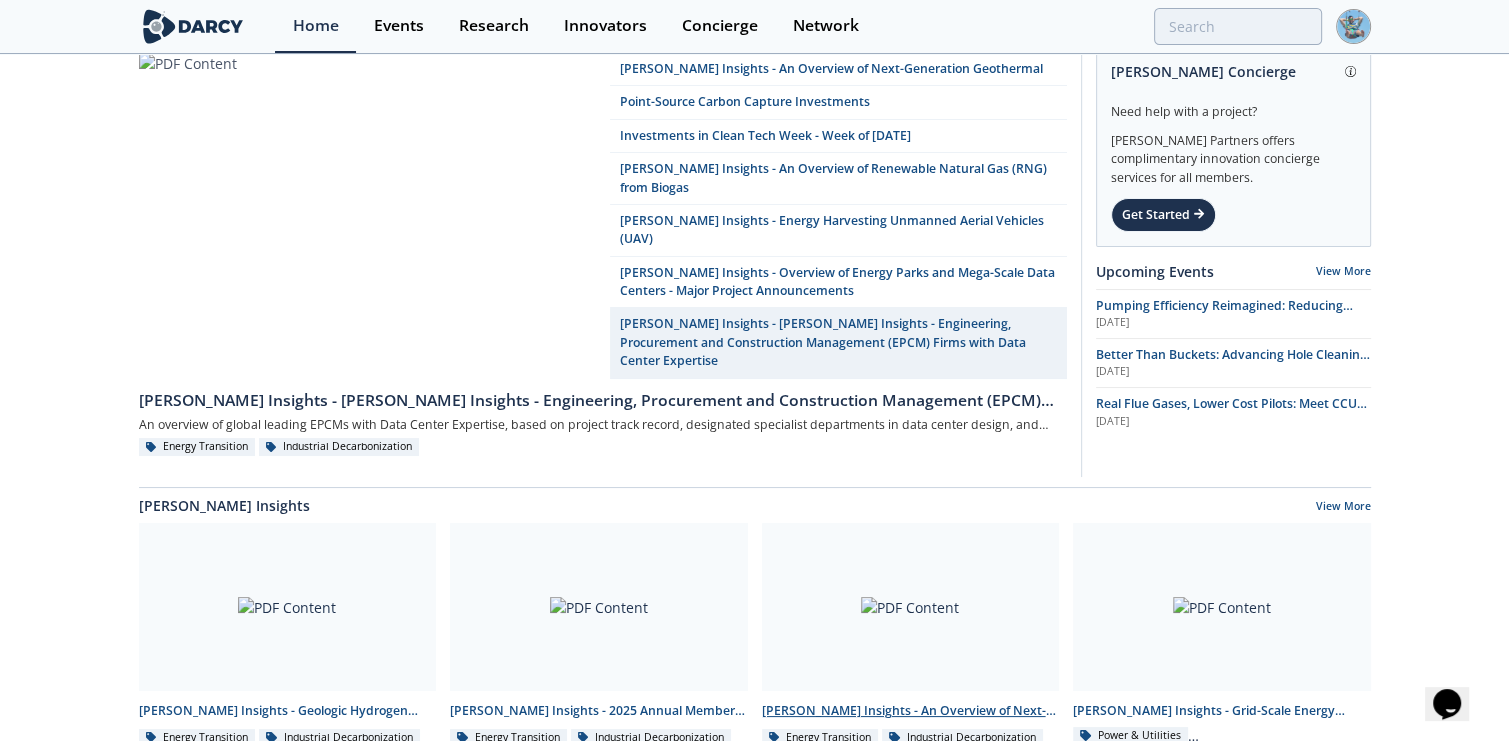scroll, scrollTop: 0, scrollLeft: 0, axis: both 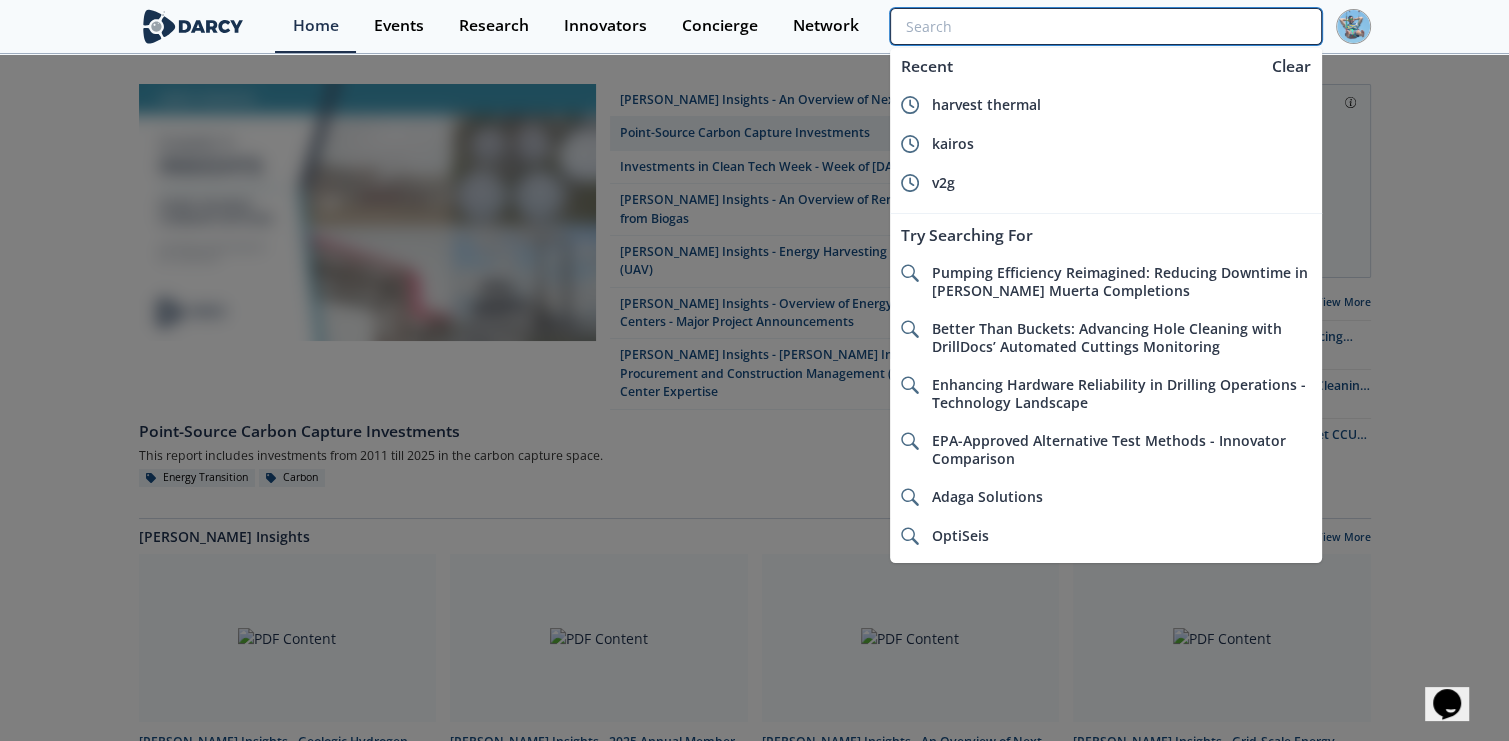 click at bounding box center (1105, 26) 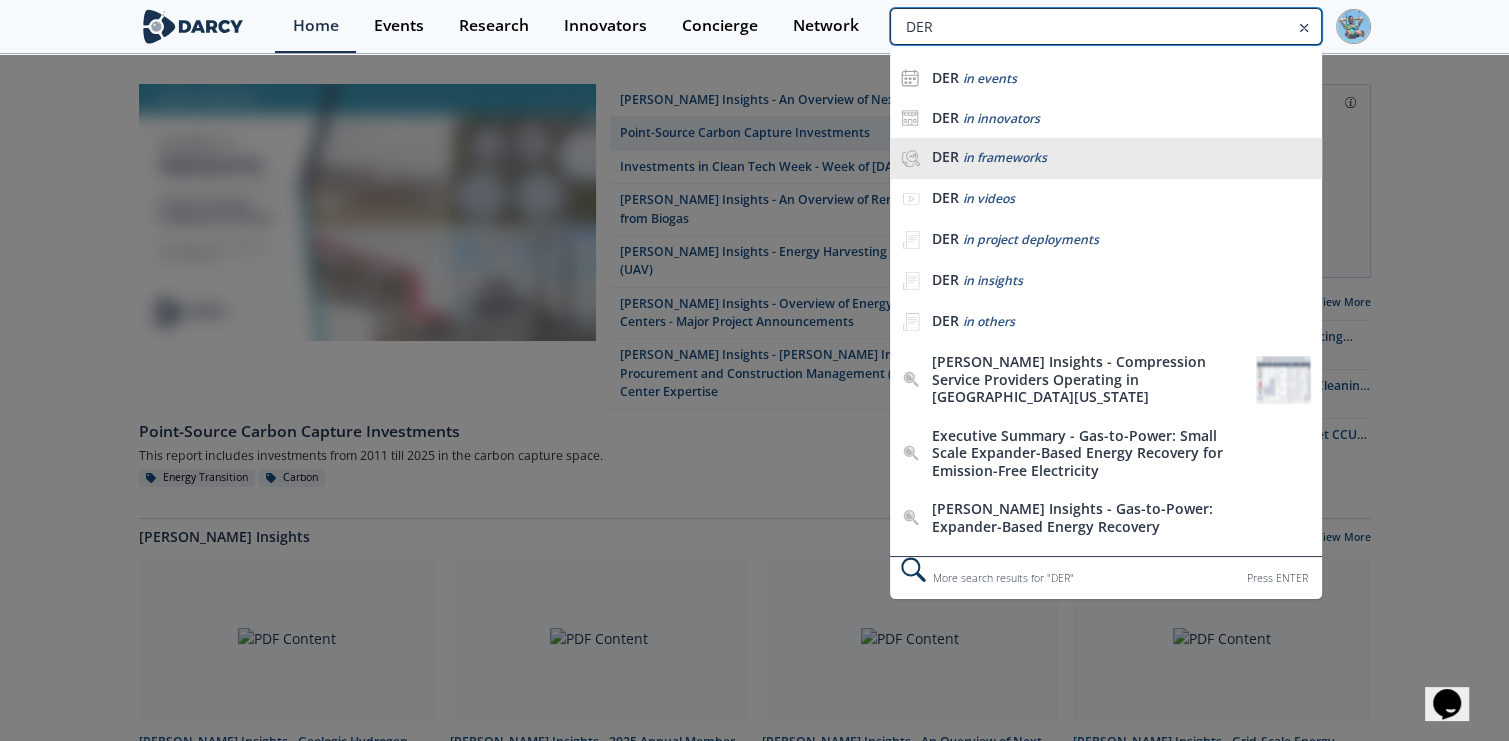 type on "DER" 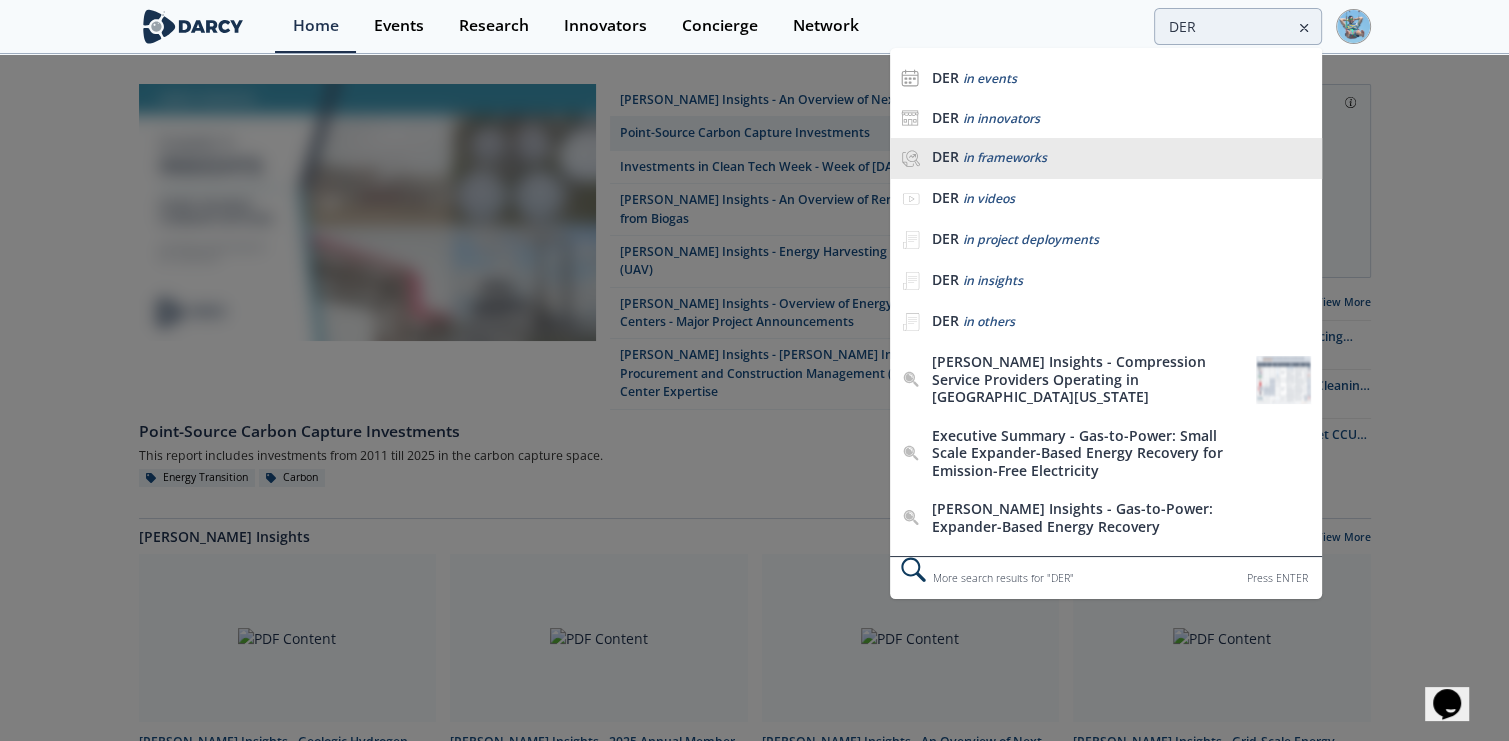 click on "DER
in frameworks" at bounding box center (1121, 157) 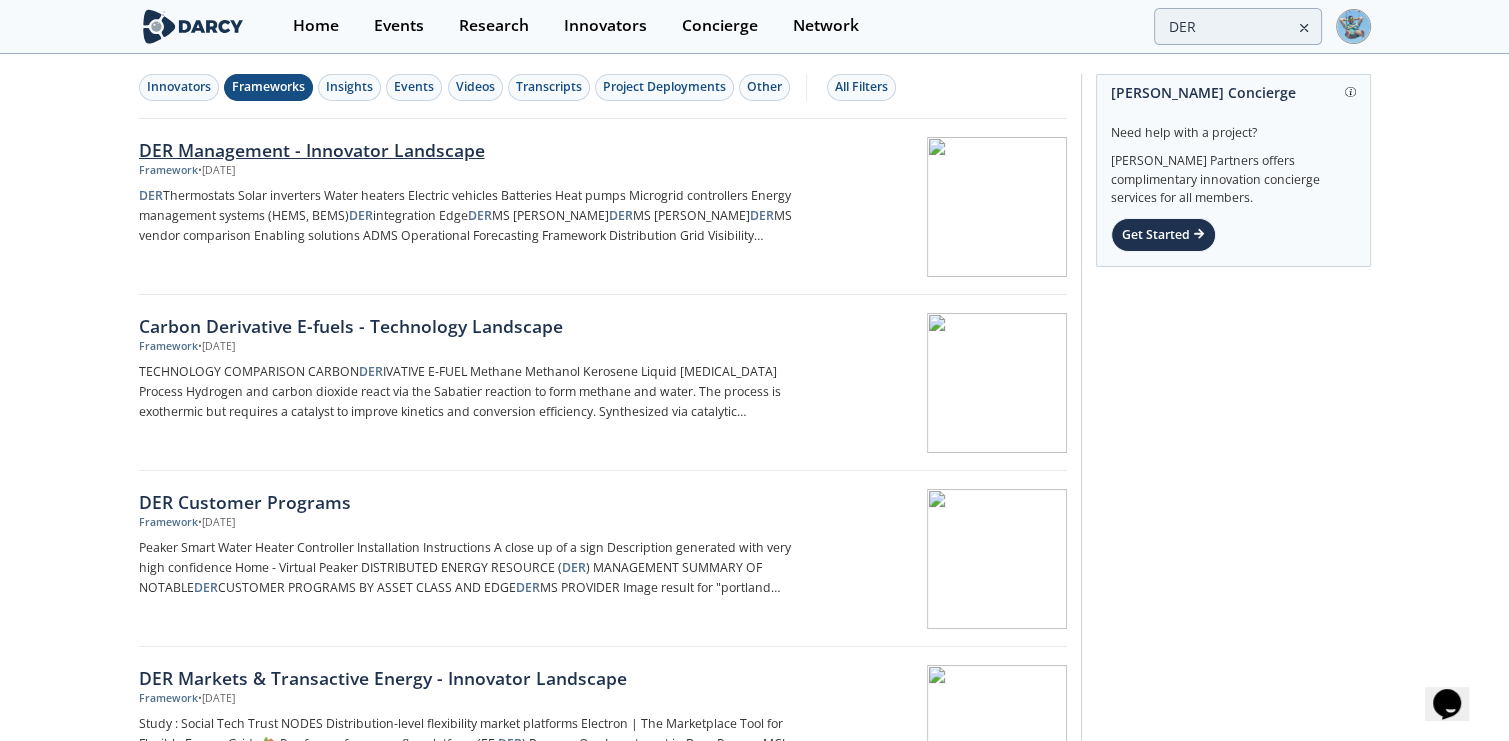 click on "DER Management - Innovator Landscape" at bounding box center (470, 150) 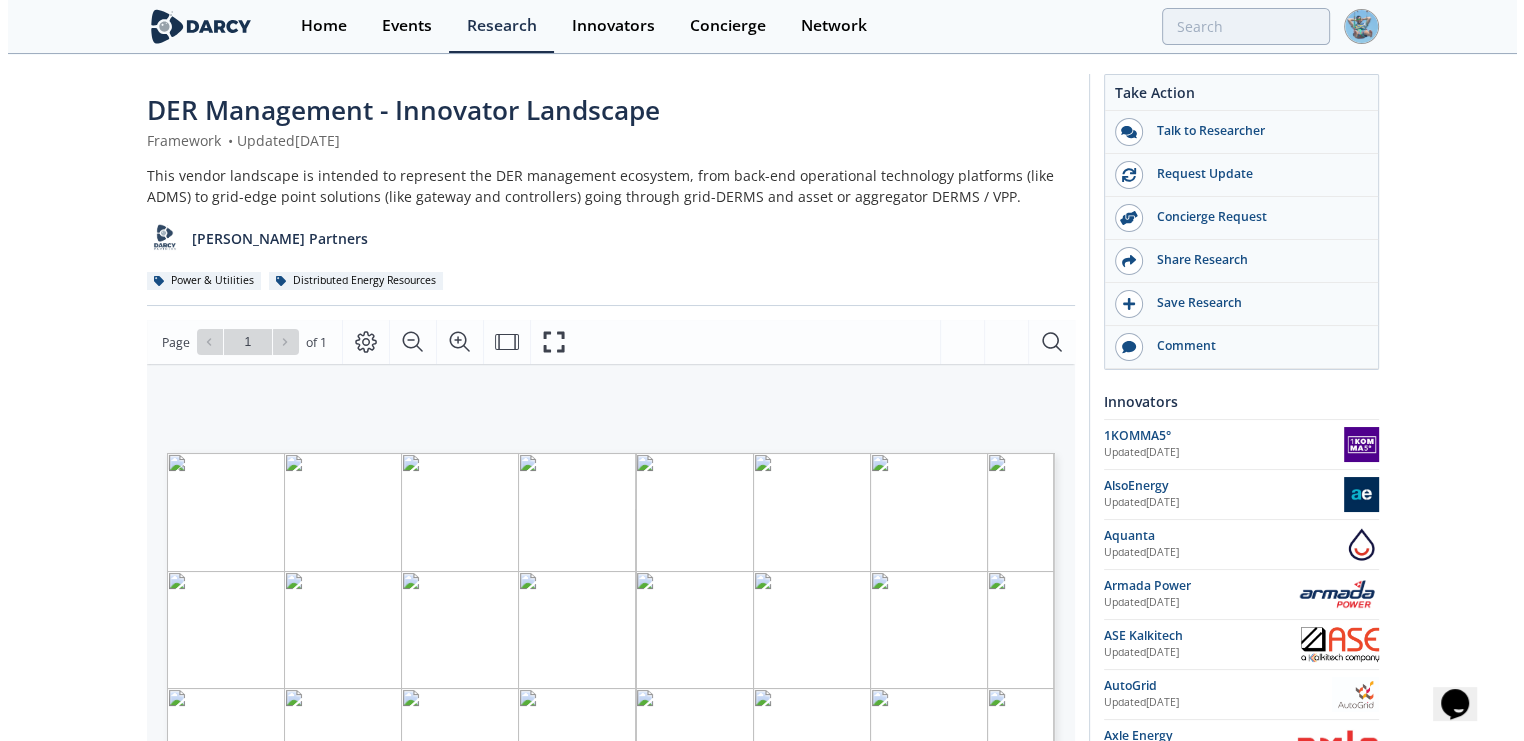 scroll, scrollTop: 226, scrollLeft: 0, axis: vertical 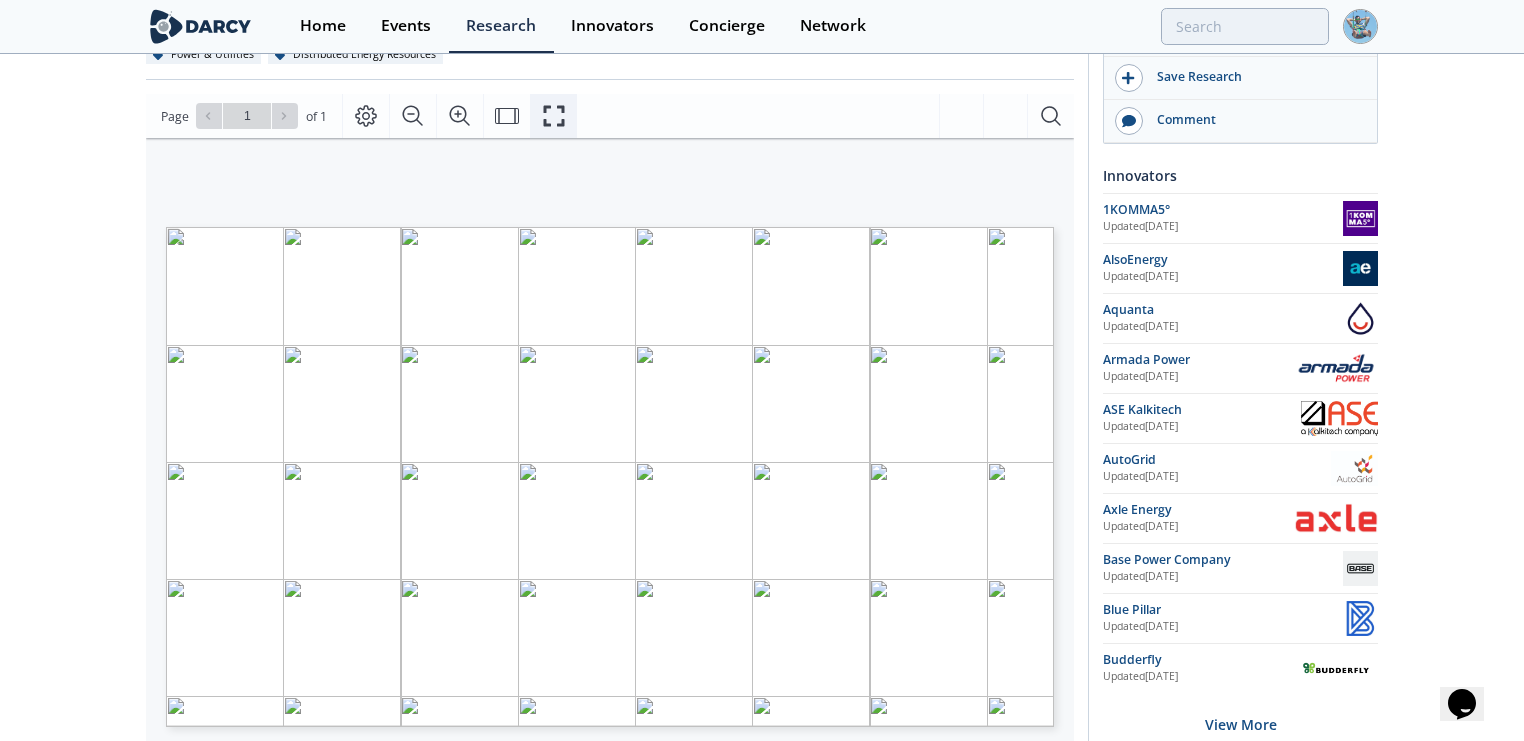 click 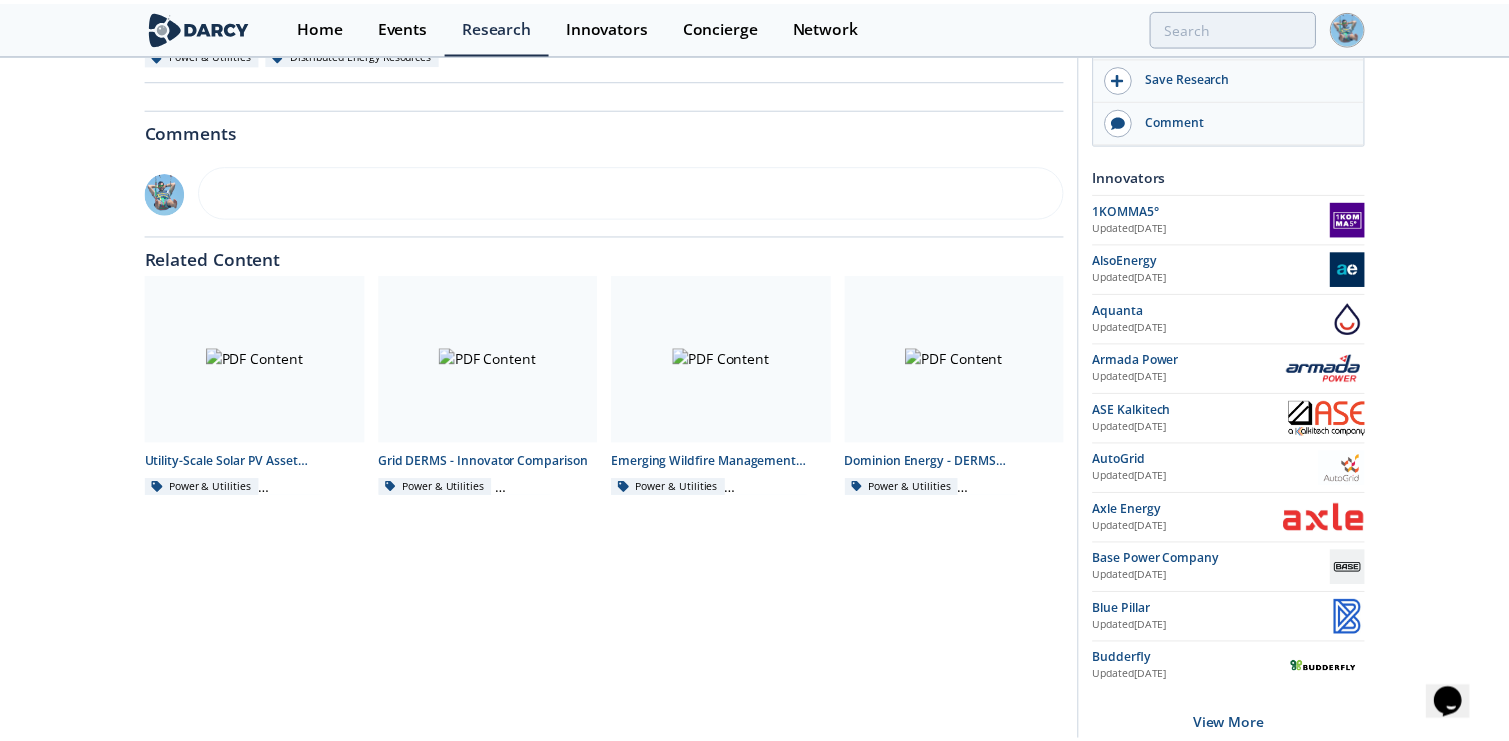 scroll, scrollTop: 0, scrollLeft: 0, axis: both 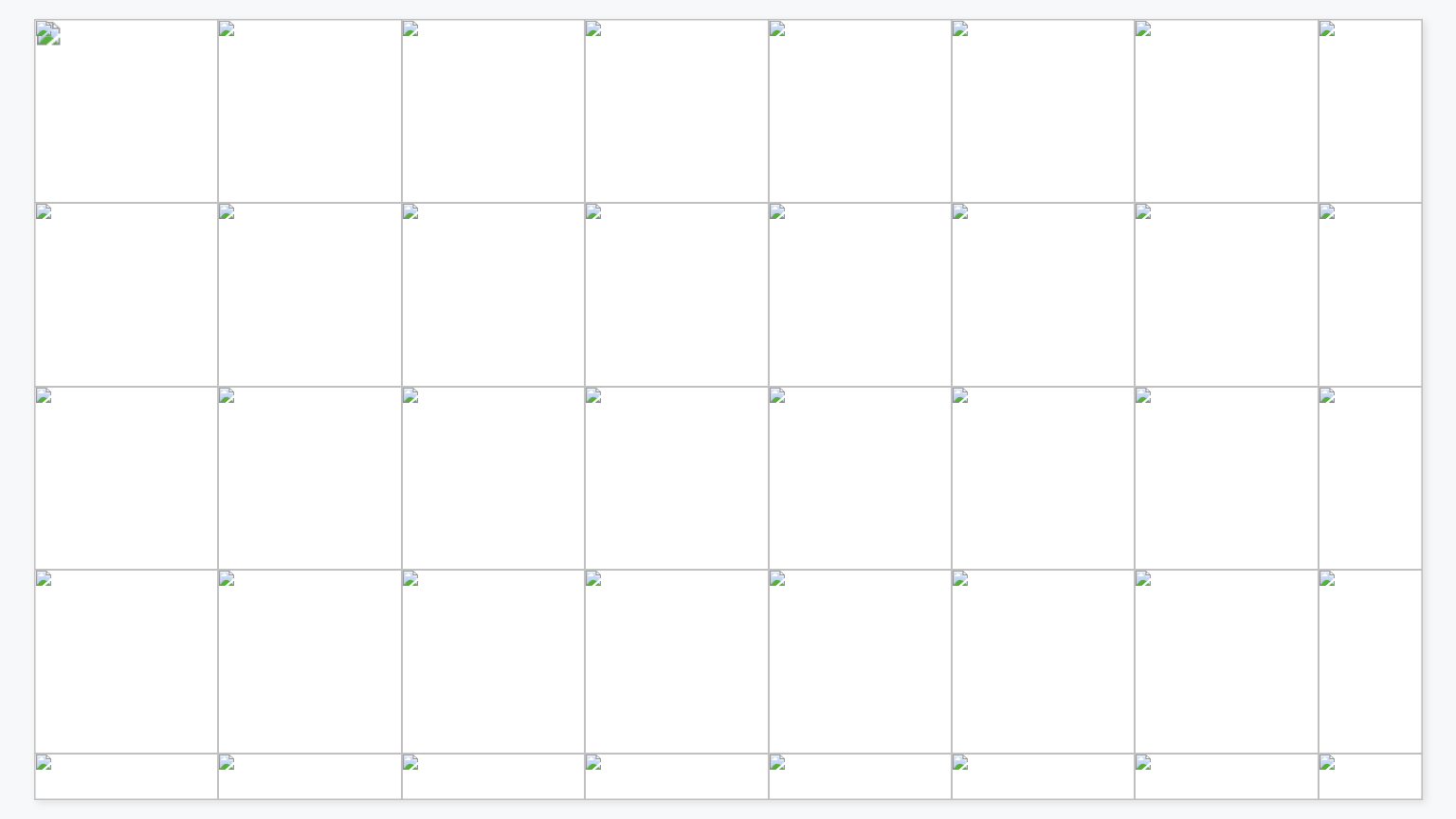 click at bounding box center (1481, 955) 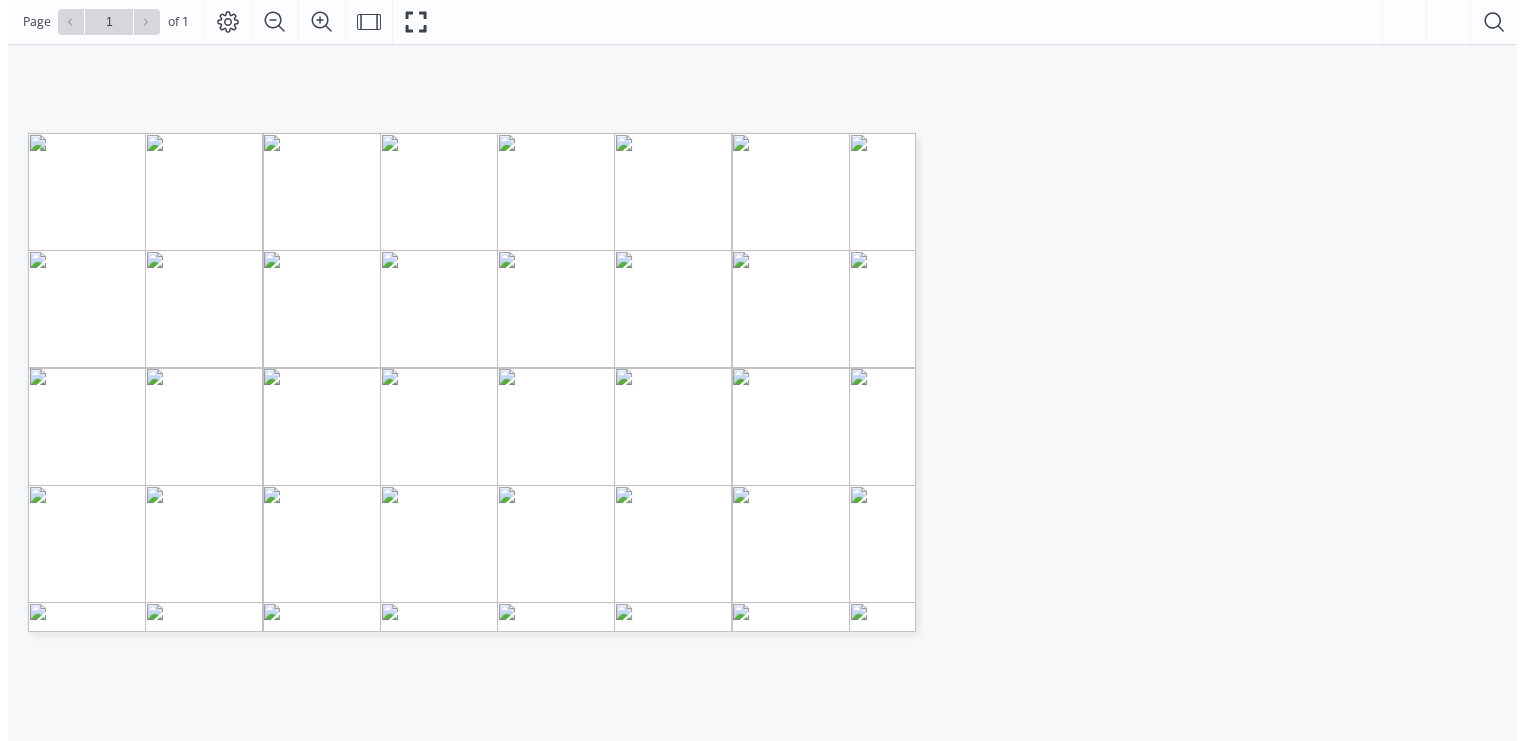 scroll, scrollTop: 135, scrollLeft: 0, axis: vertical 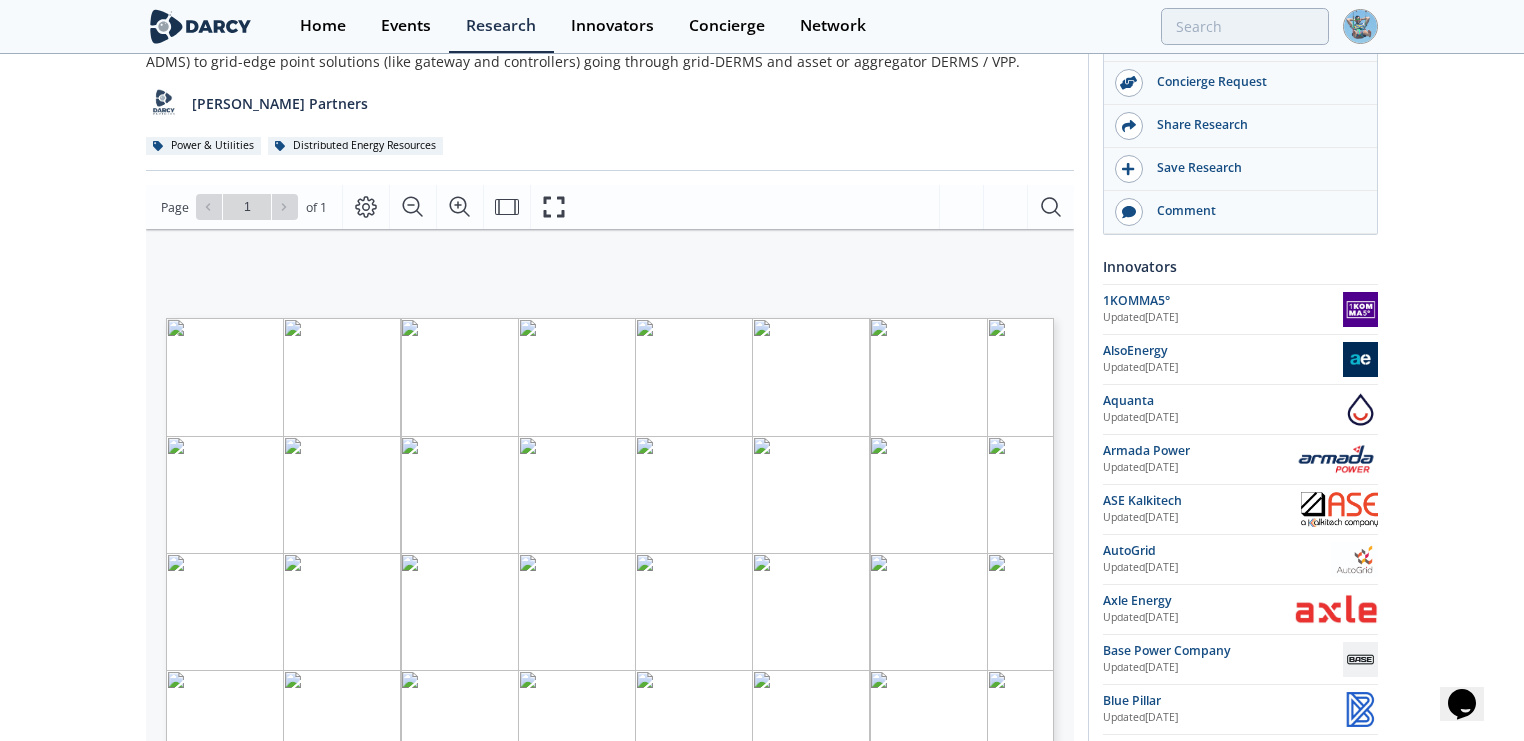 click on "Smart Homes Framework" at bounding box center [937, 454] 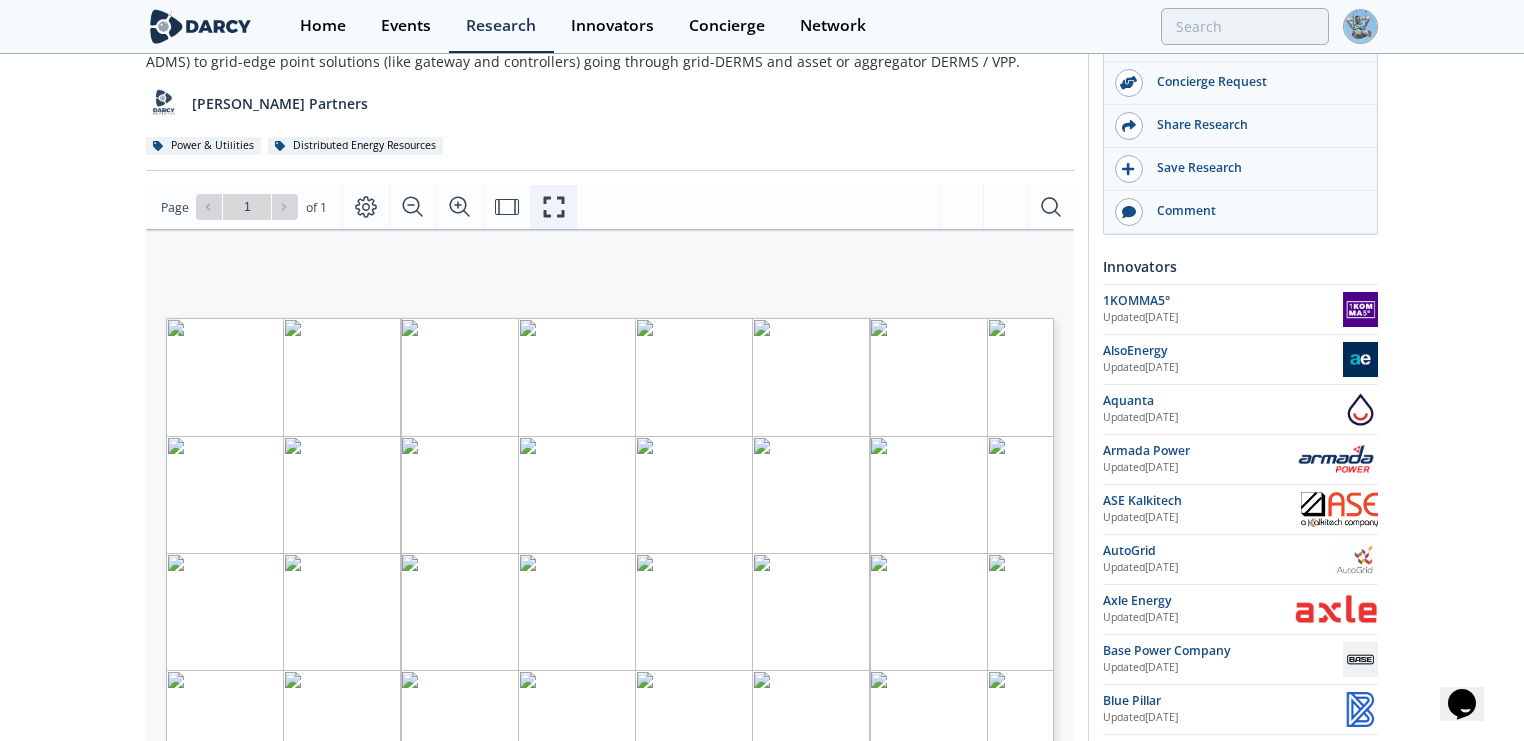 click 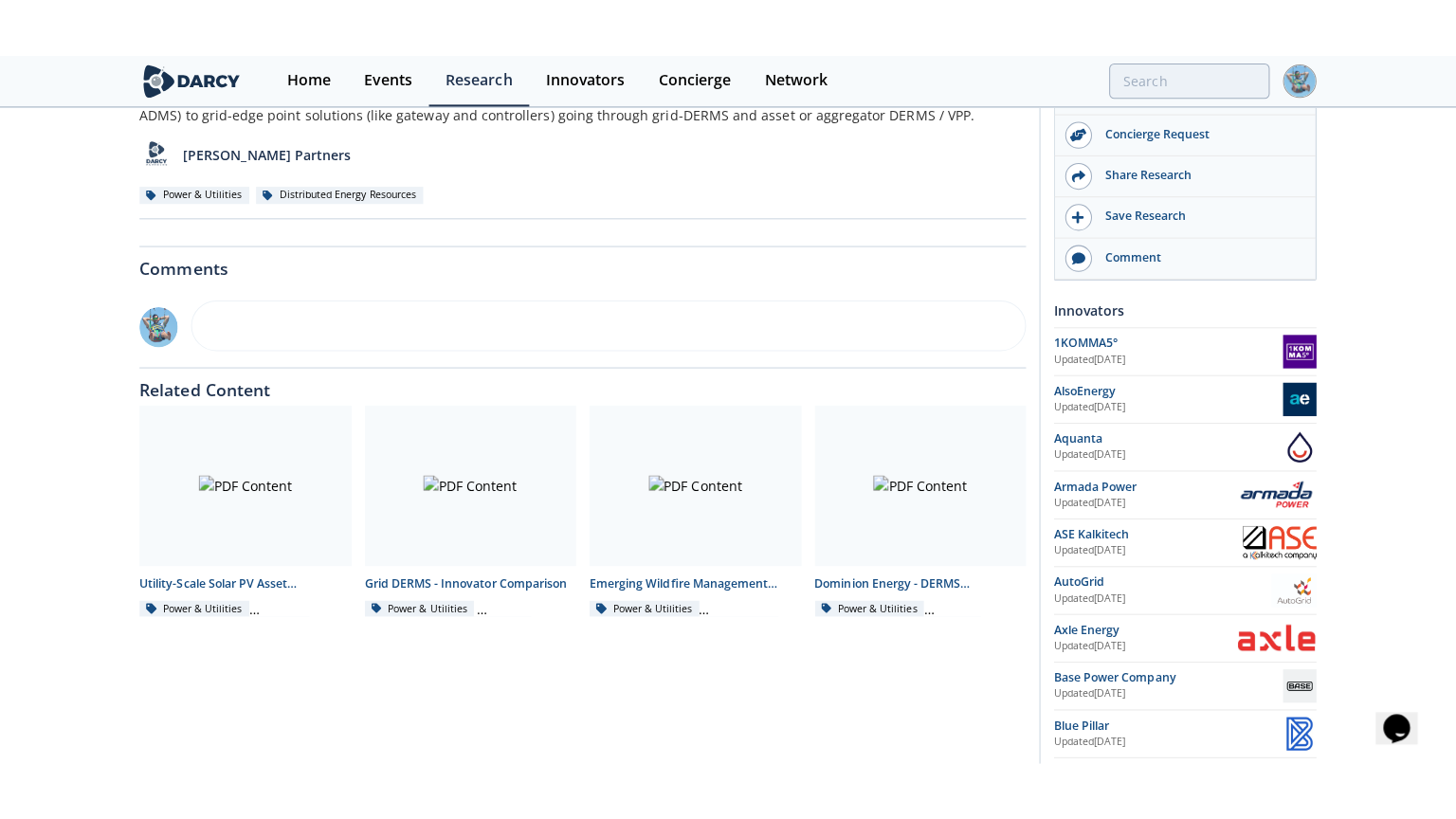 scroll, scrollTop: 0, scrollLeft: 0, axis: both 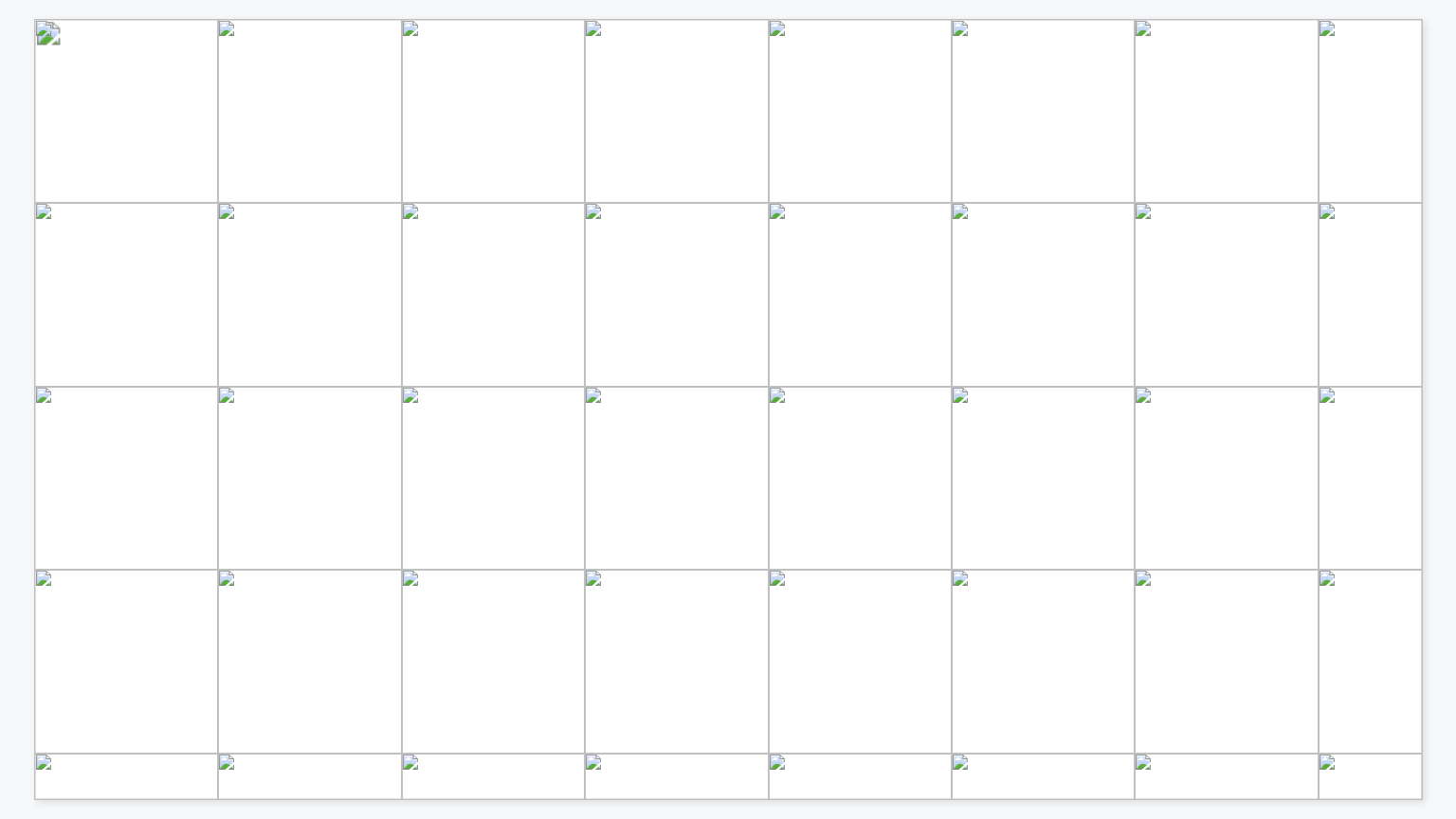 click on "Smart Homes Framework" at bounding box center (1240, 231) 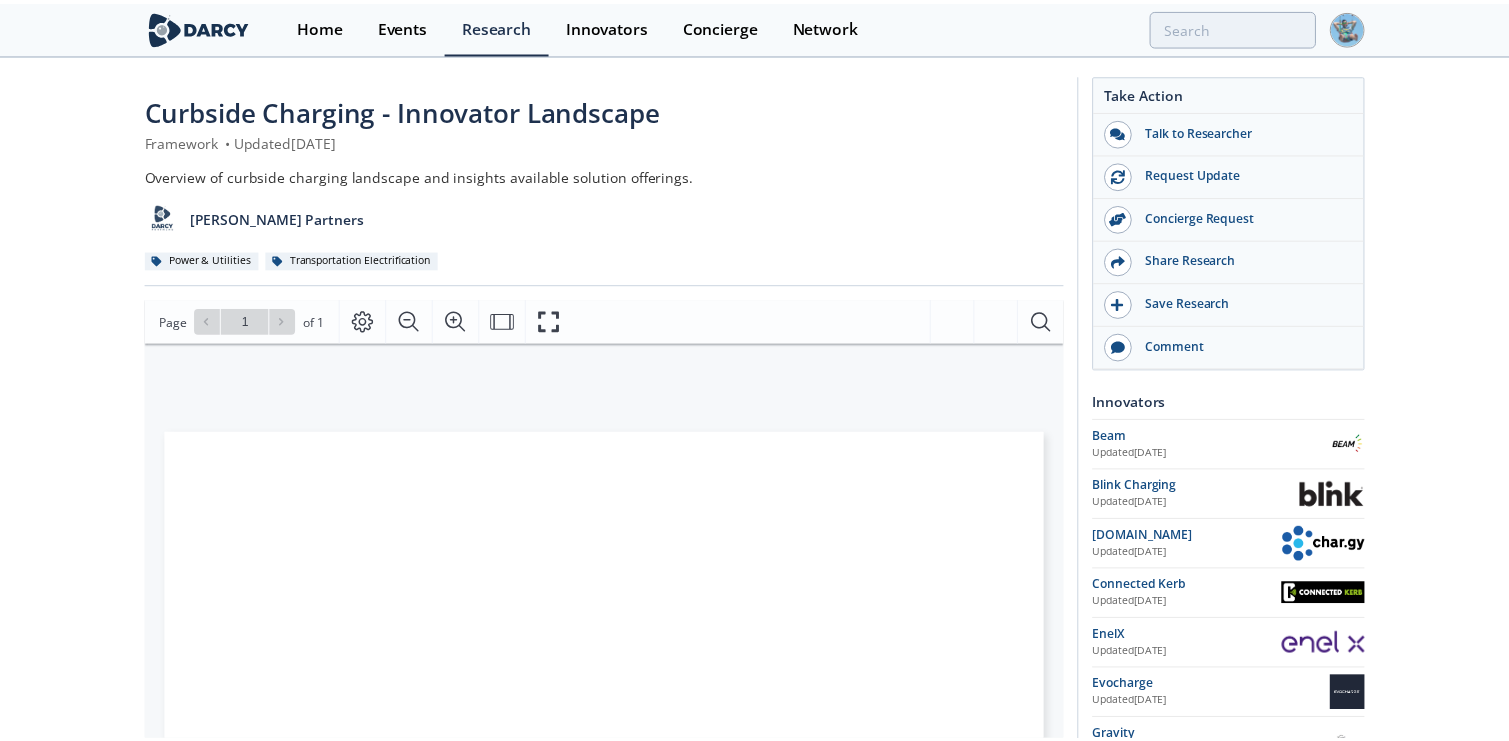 scroll, scrollTop: 0, scrollLeft: 0, axis: both 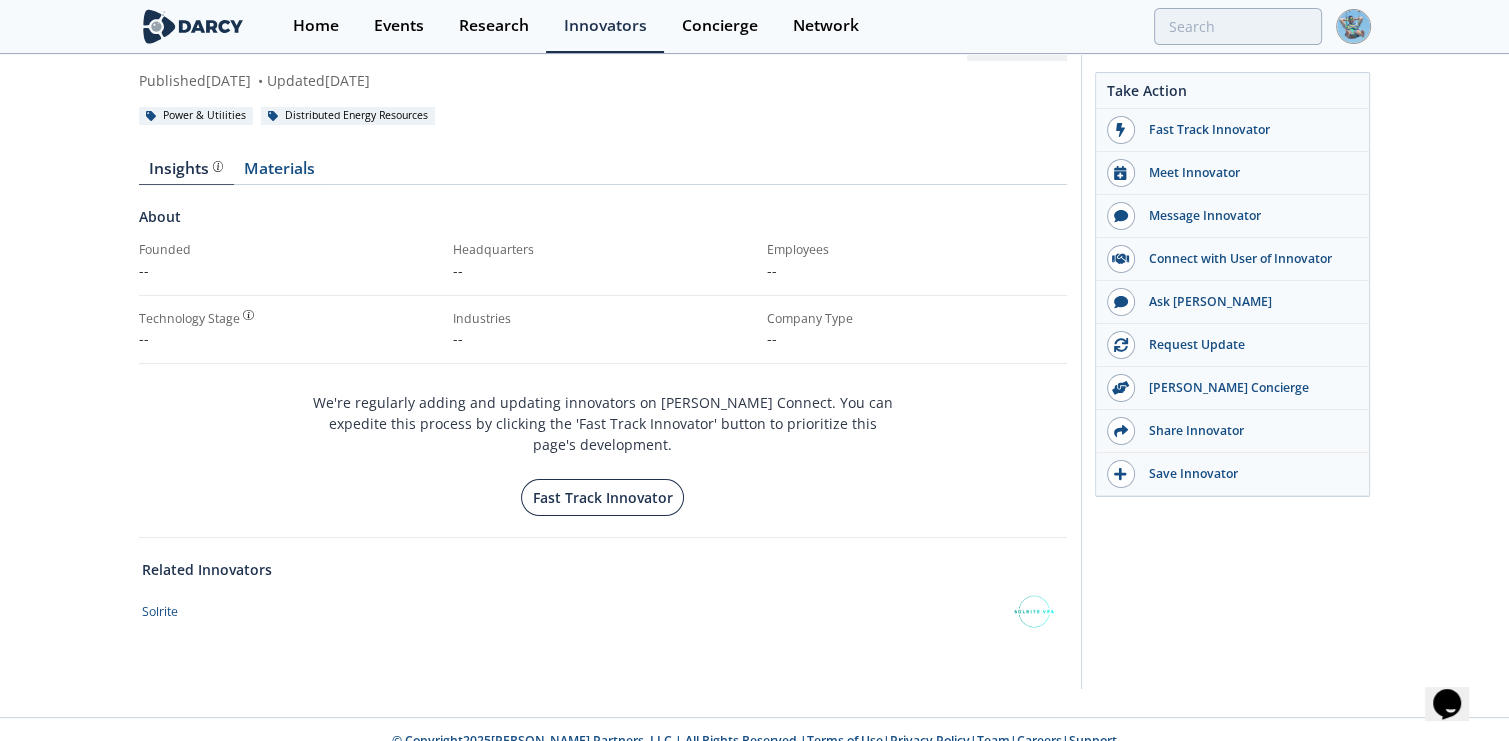 click on "Fast Track Innovator" at bounding box center [602, 497] 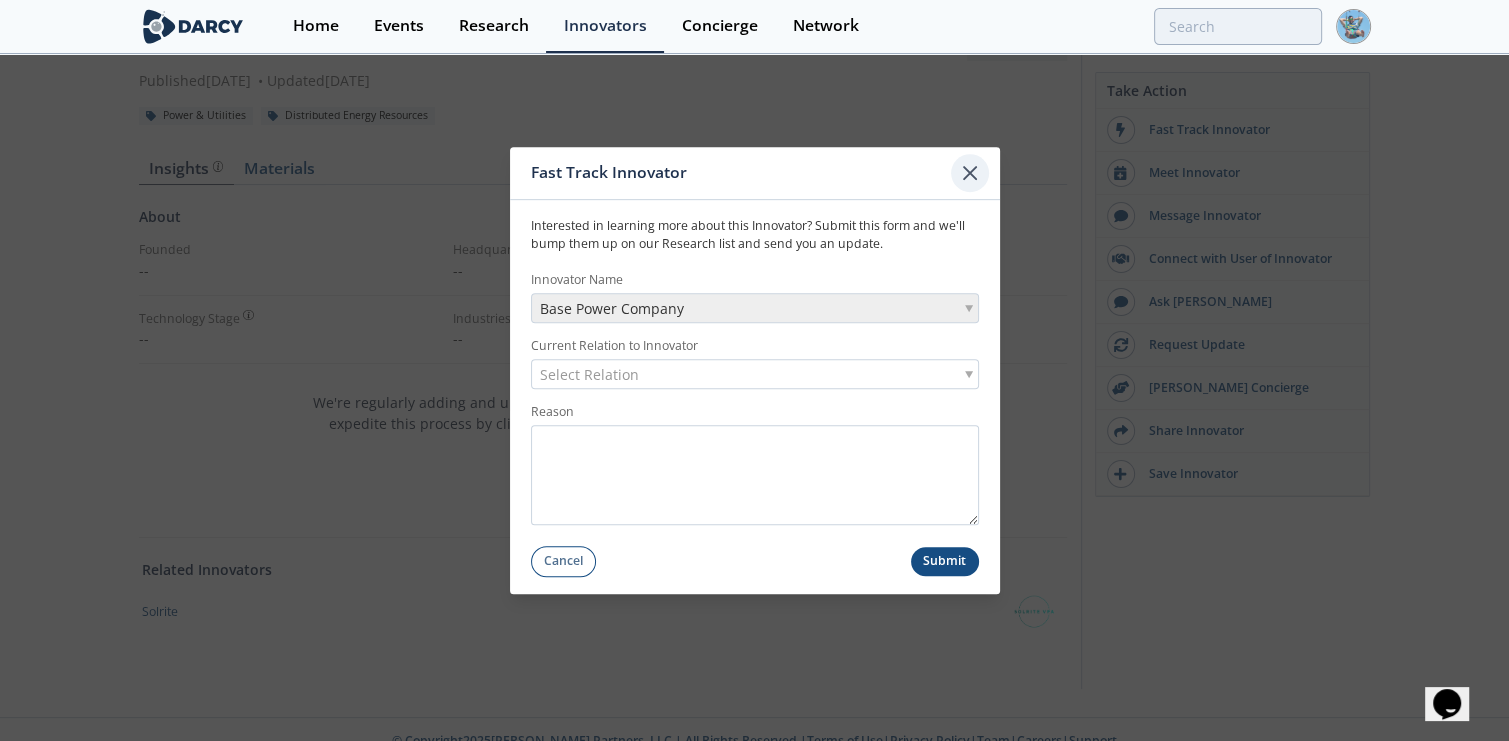 click 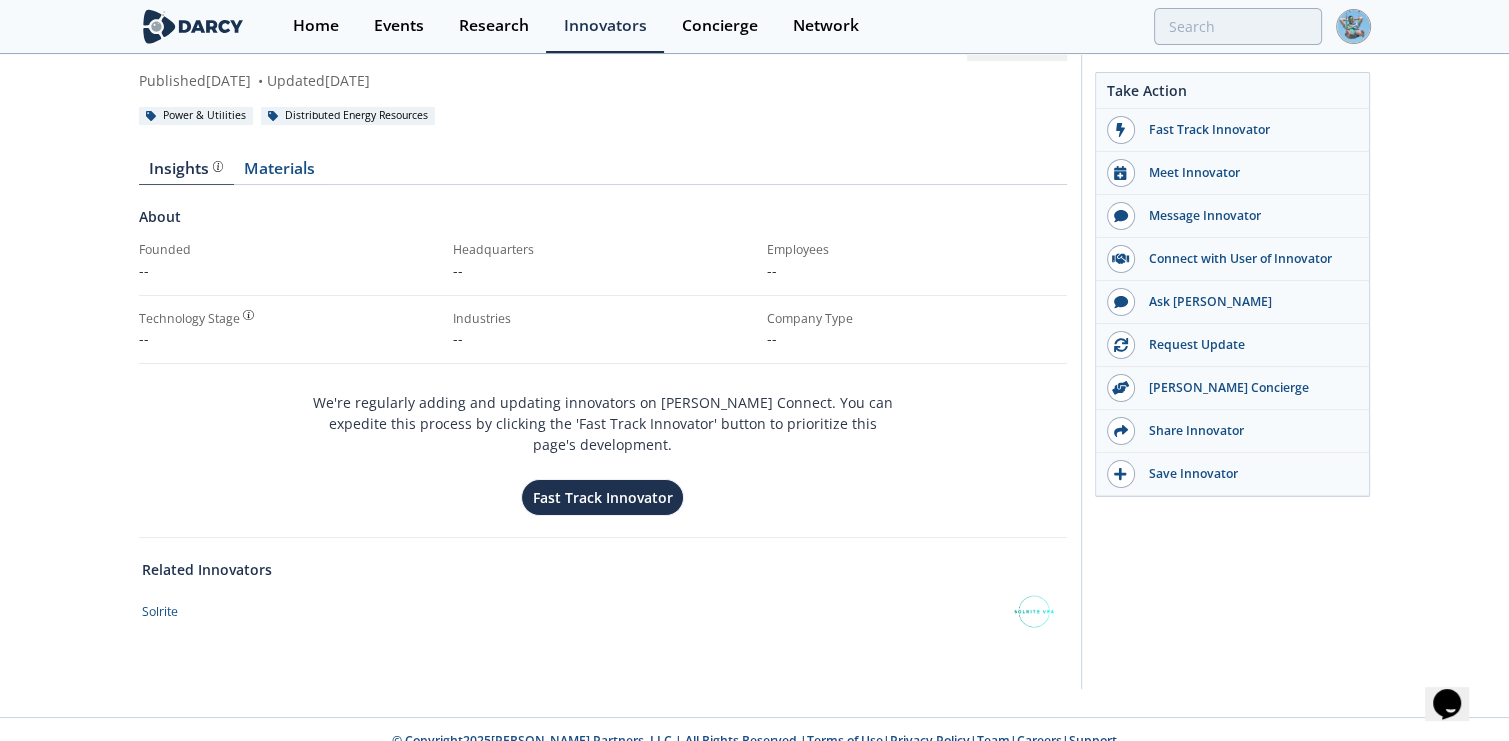 scroll, scrollTop: 0, scrollLeft: 0, axis: both 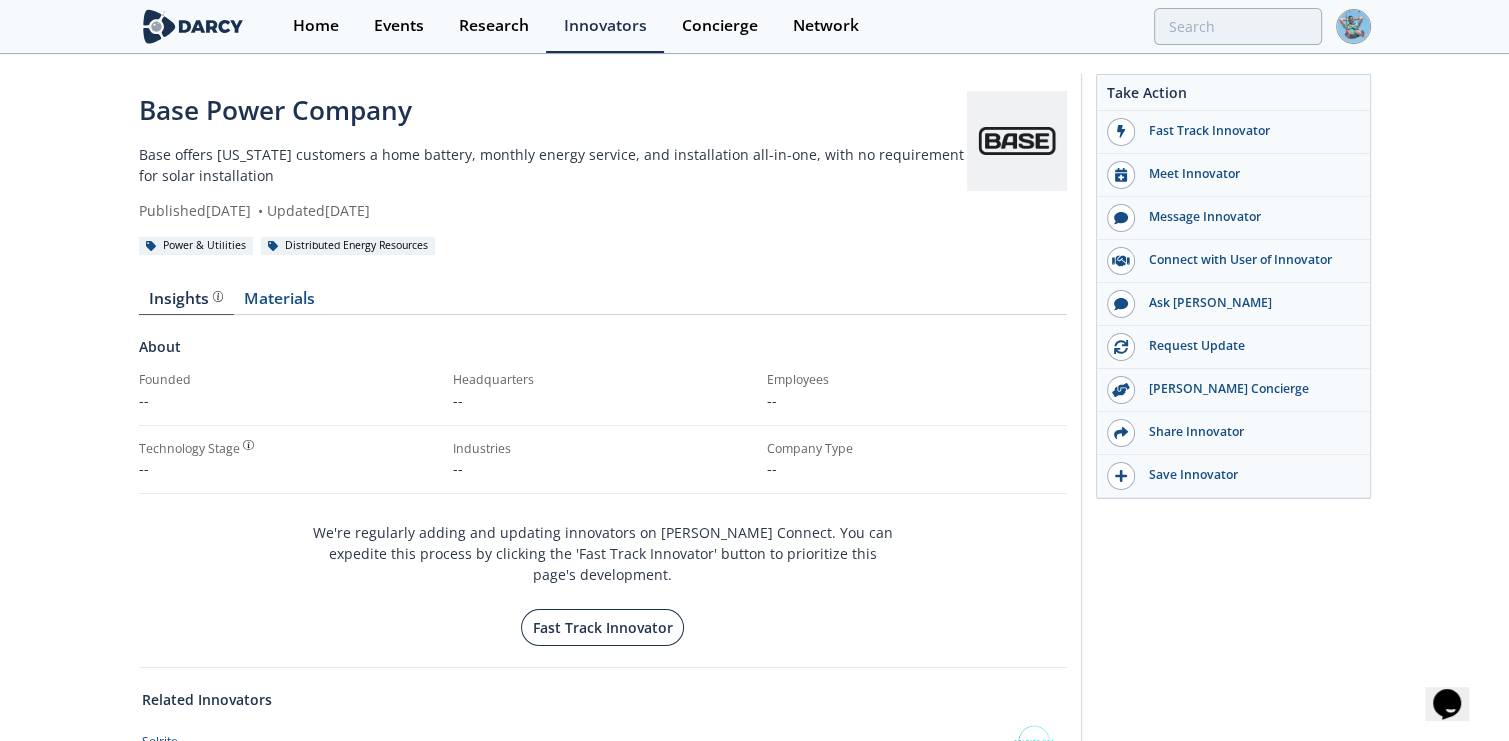click on "Fast Track Innovator" at bounding box center [602, 627] 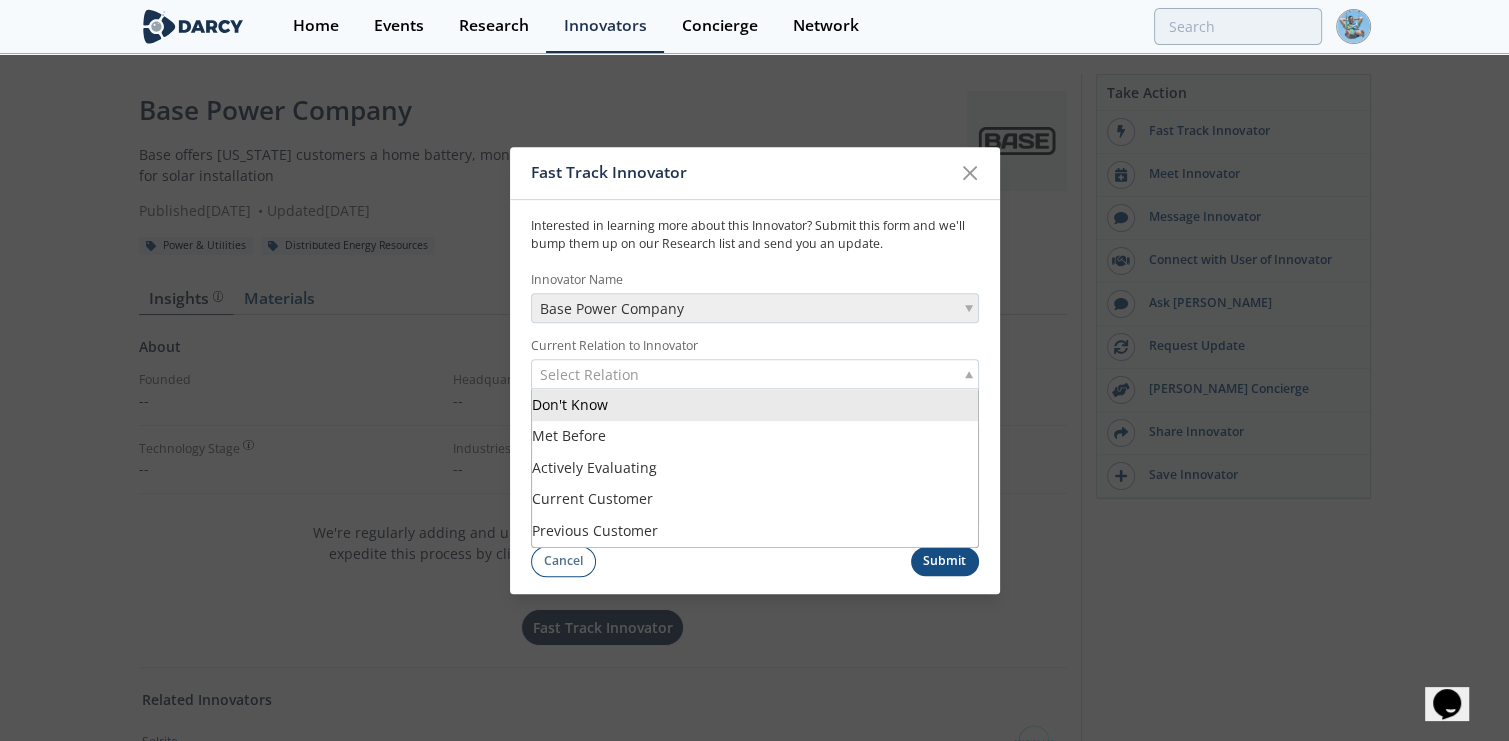 click on "Select Relation" at bounding box center [755, 374] 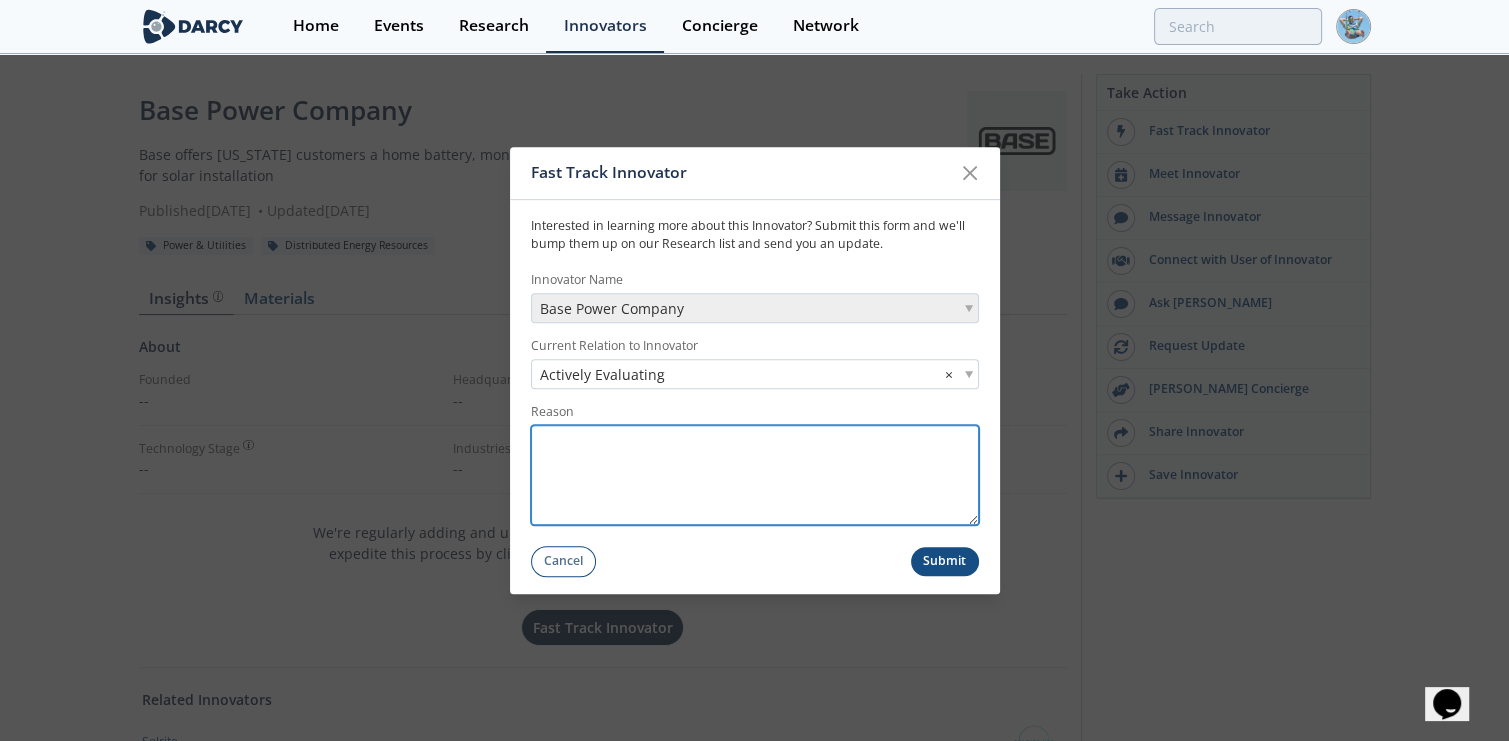 click on "Reason" at bounding box center [755, 475] 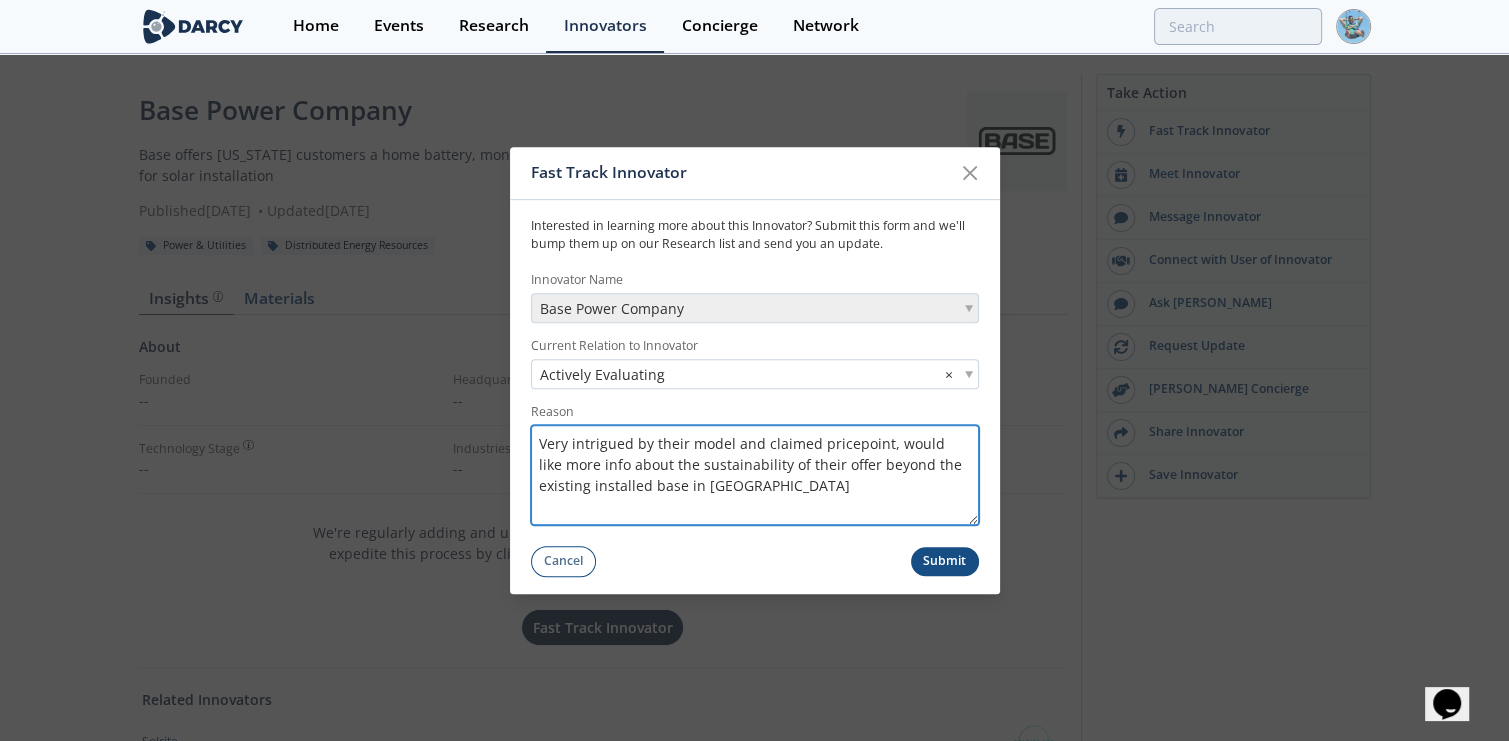 type on "Very intrigued by their model and claimed pricepoint, would like more info about the sustainability of their offer beyond the existing installed base in TX" 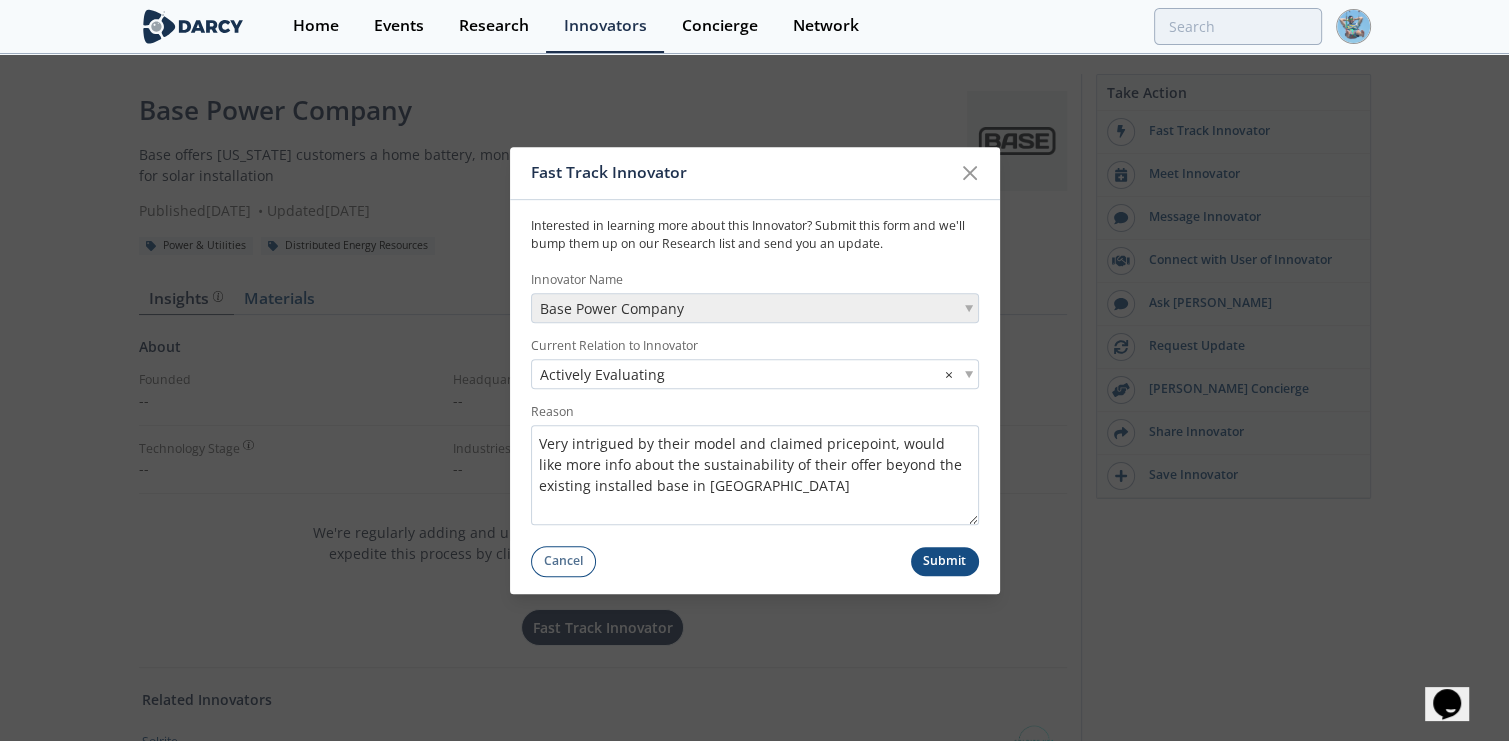 click on "Submit" at bounding box center (945, 561) 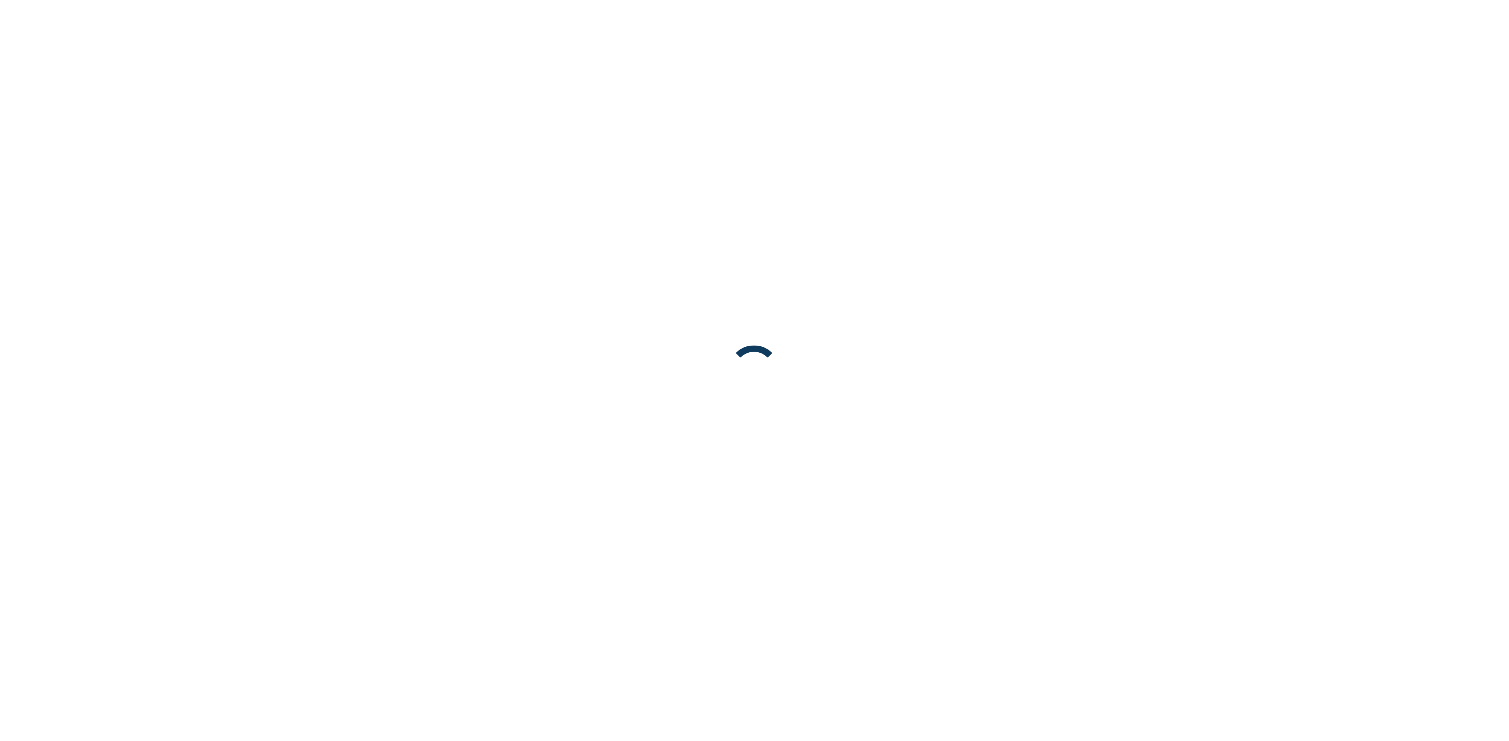 scroll, scrollTop: 0, scrollLeft: 0, axis: both 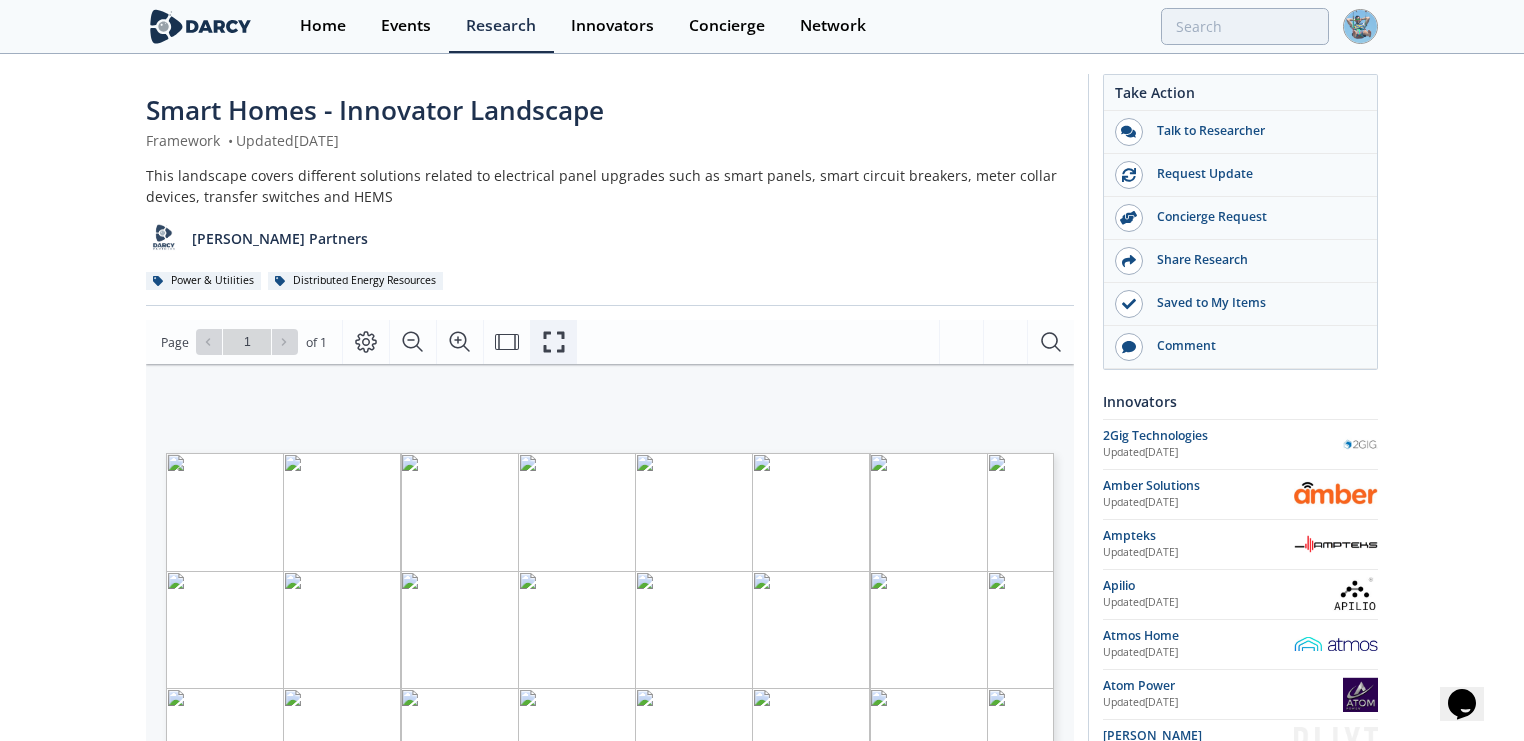 click 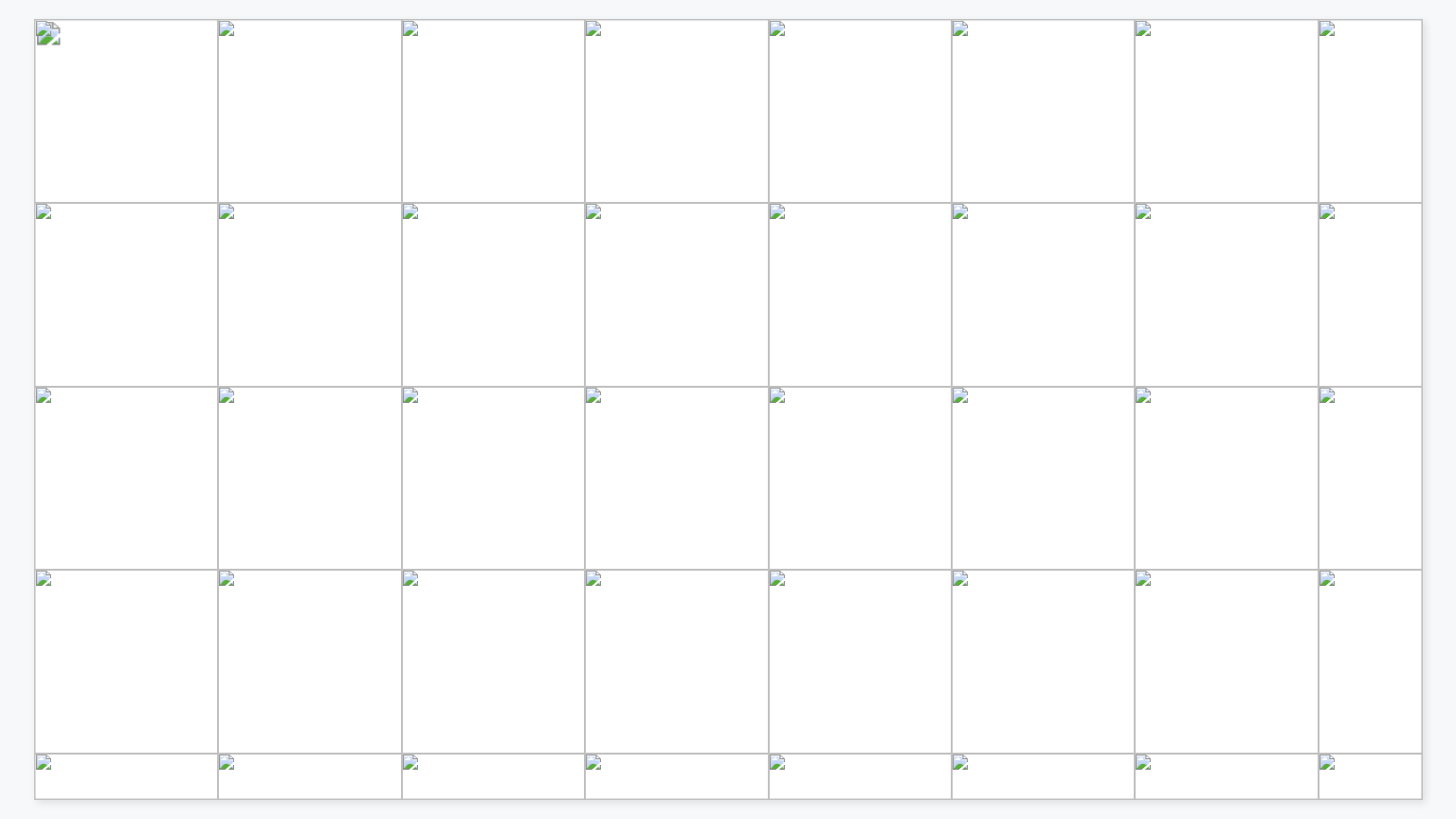 click on "Comparison" at bounding box center (136, 323) 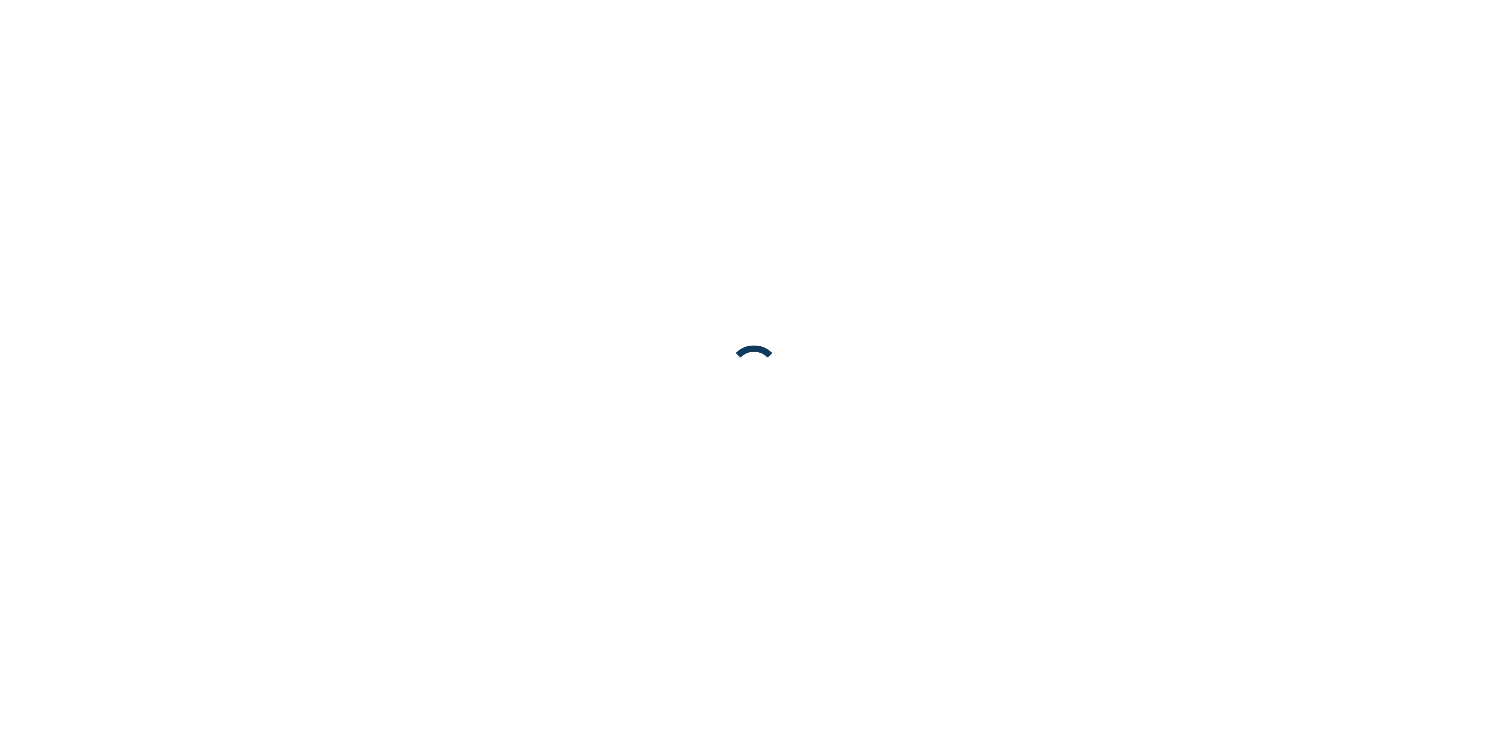 scroll, scrollTop: 0, scrollLeft: 0, axis: both 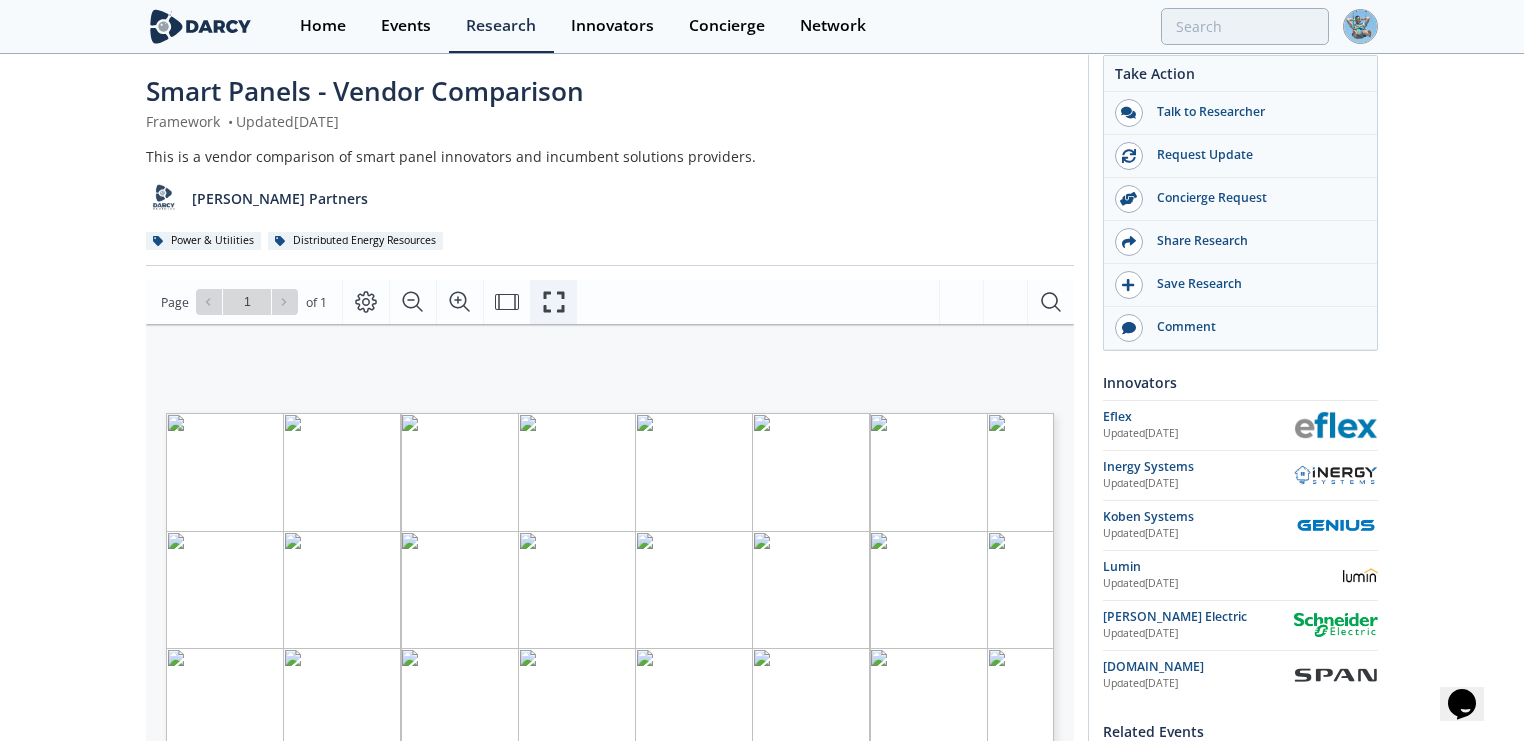 click 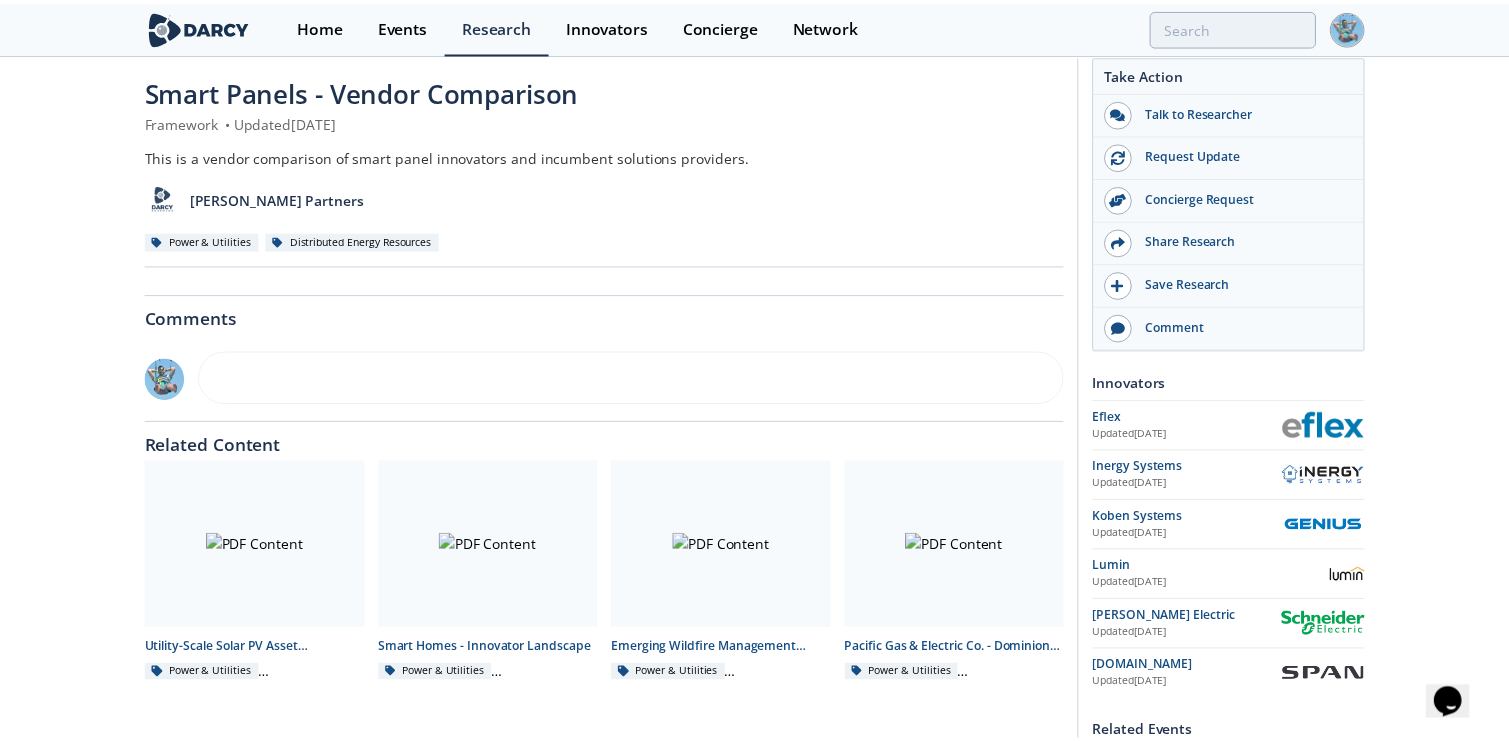 scroll, scrollTop: 0, scrollLeft: 0, axis: both 